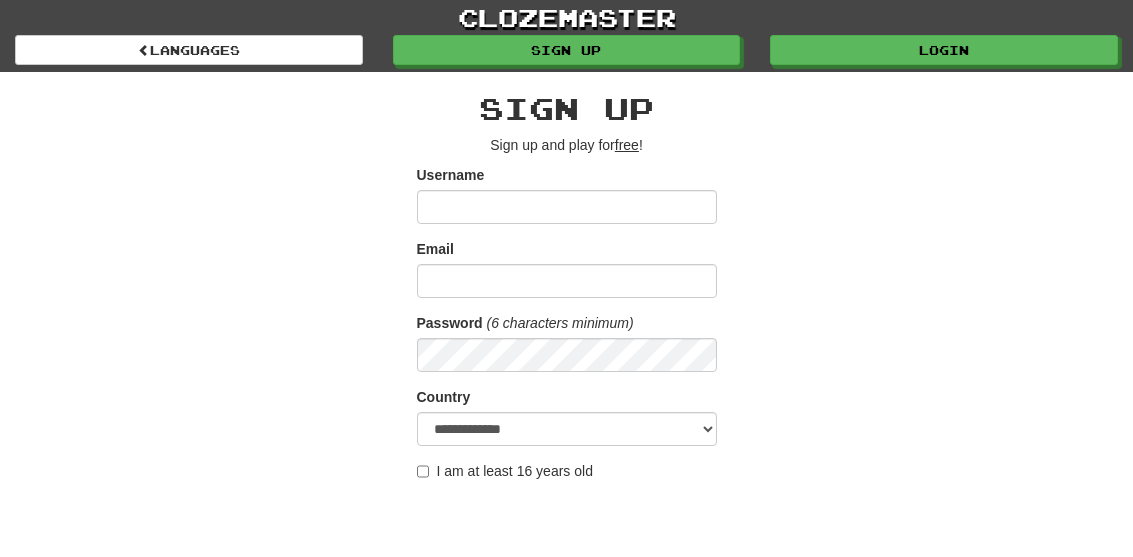 scroll, scrollTop: 0, scrollLeft: 0, axis: both 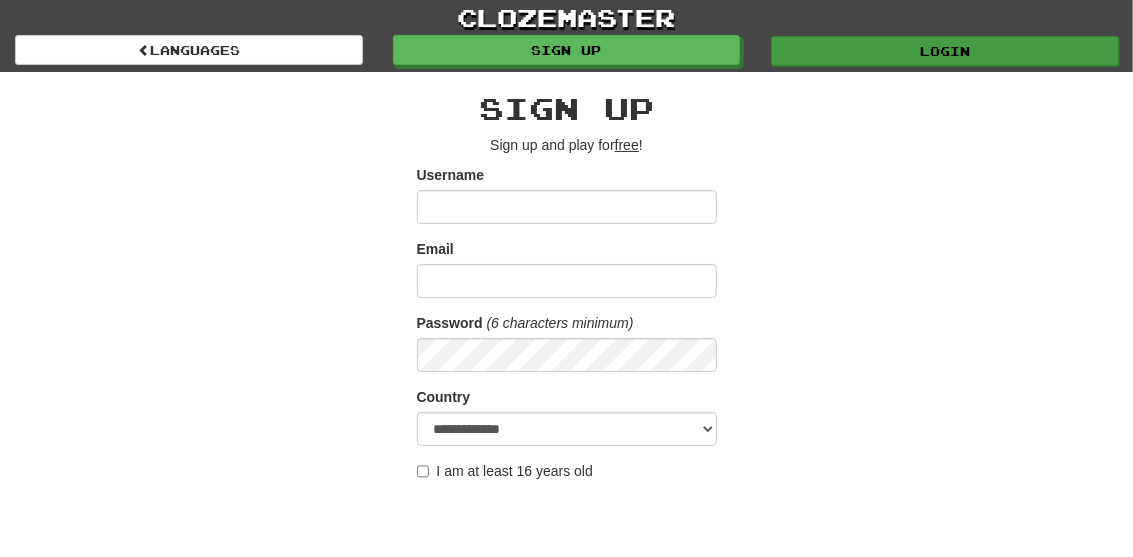 type on "********" 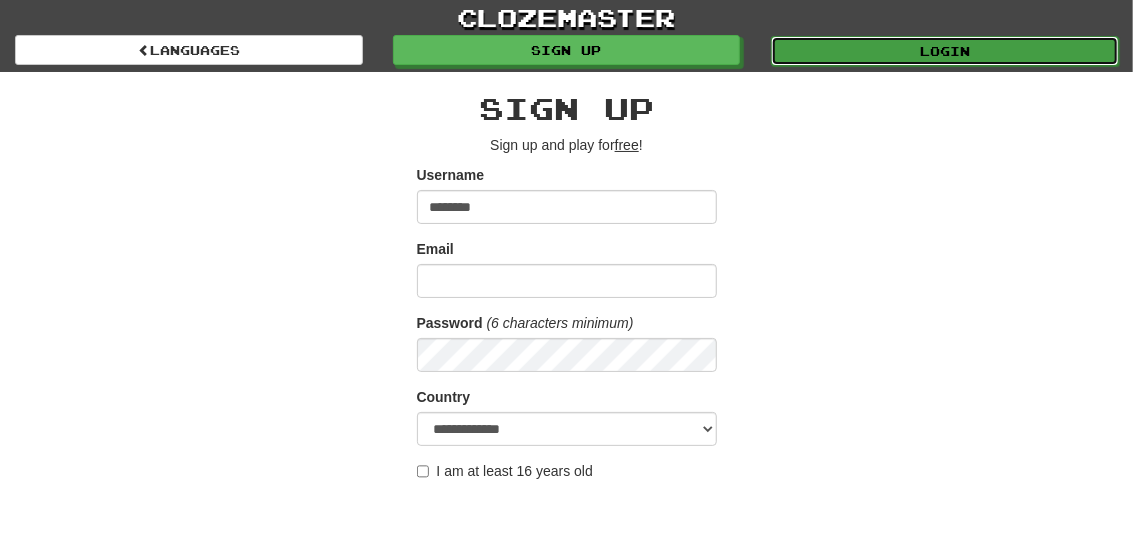 click on "Login" at bounding box center (945, 51) 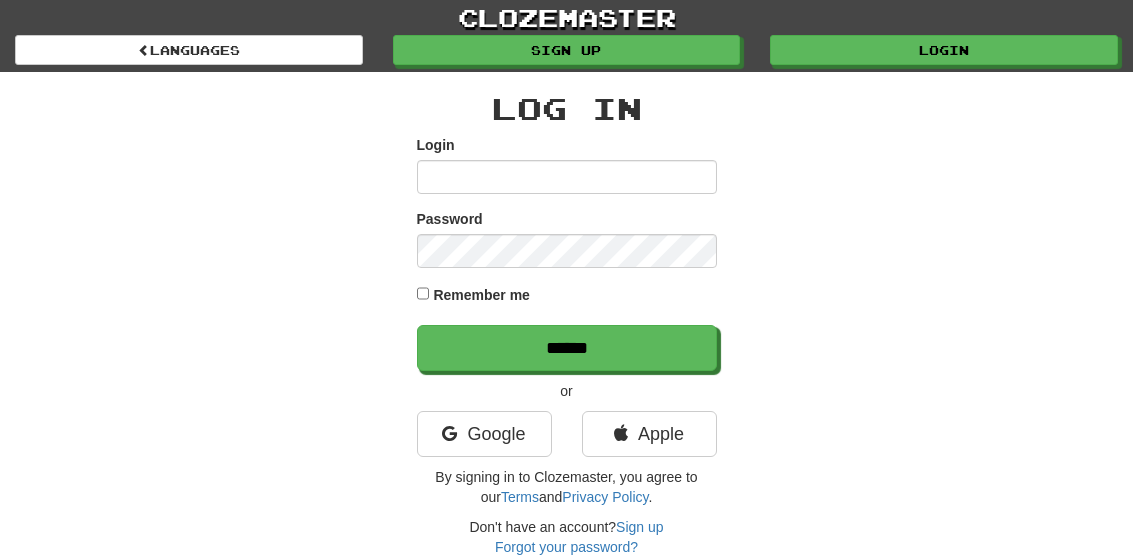 scroll, scrollTop: 0, scrollLeft: 0, axis: both 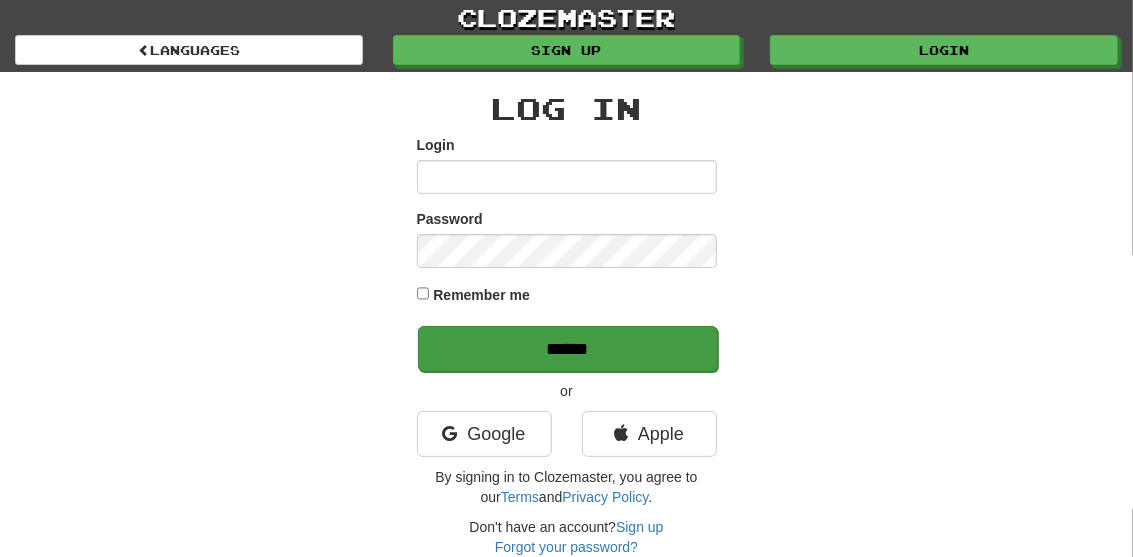 type on "********" 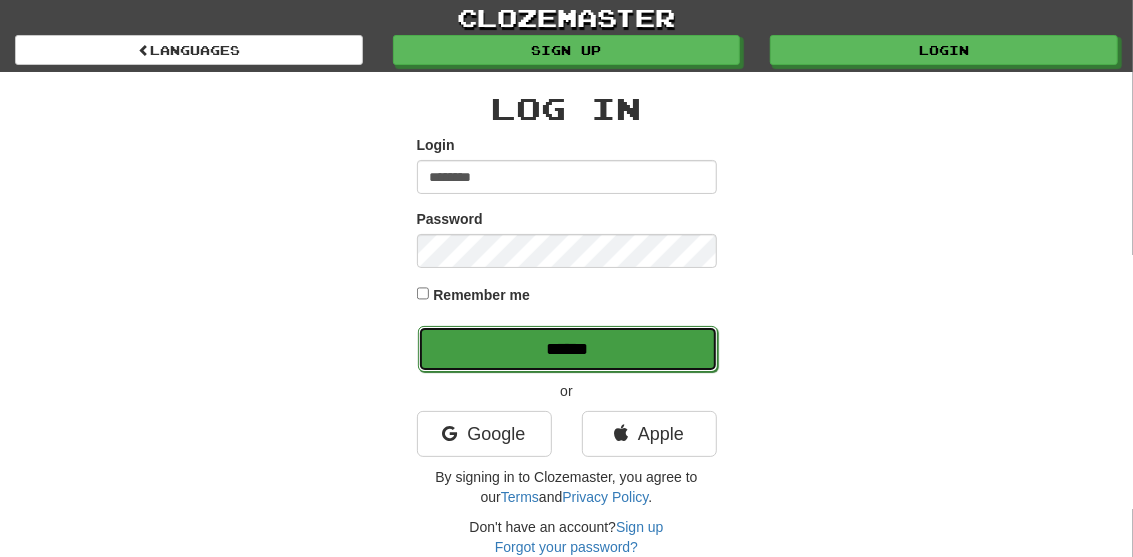 click on "******" at bounding box center [568, 349] 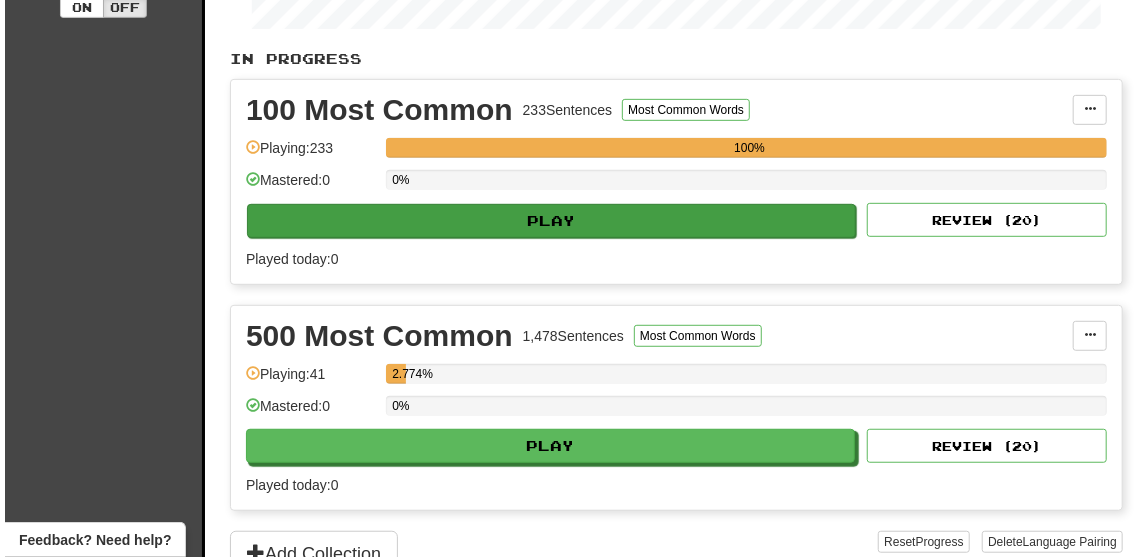 scroll, scrollTop: 466, scrollLeft: 0, axis: vertical 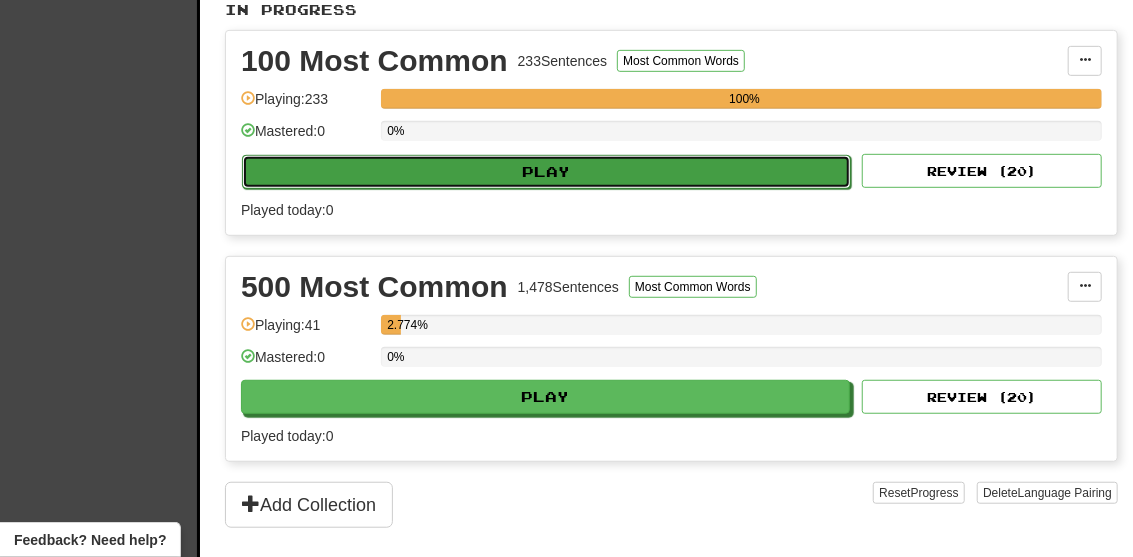 click on "Play" at bounding box center (546, 172) 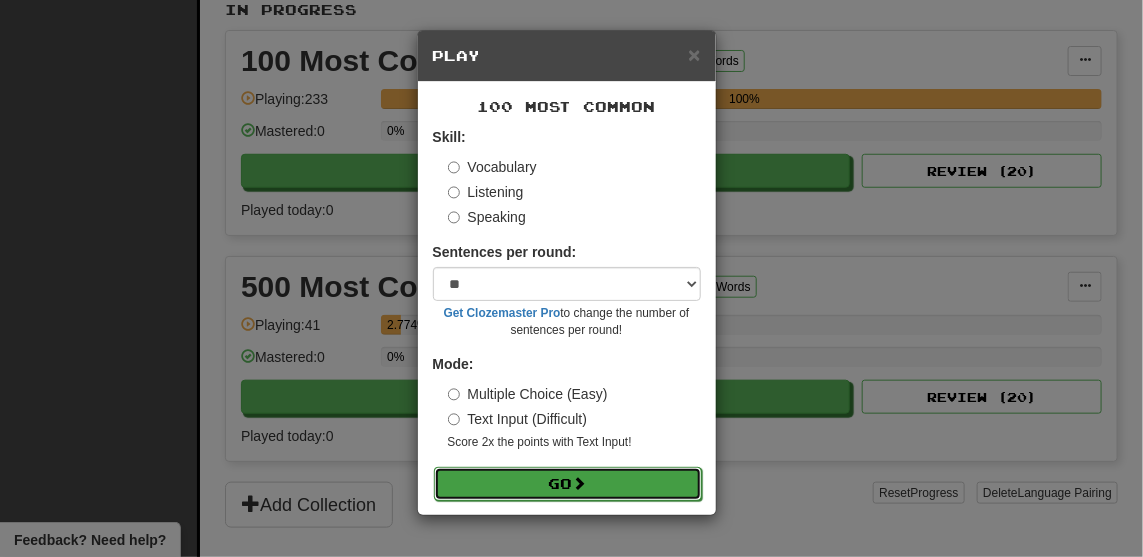 click on "Go" at bounding box center (568, 484) 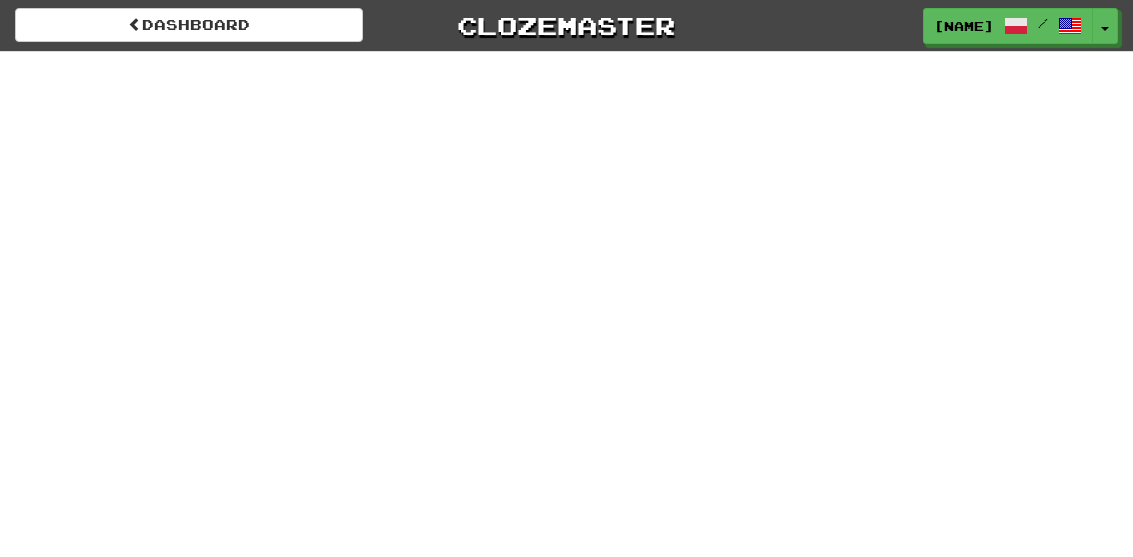 scroll, scrollTop: 0, scrollLeft: 0, axis: both 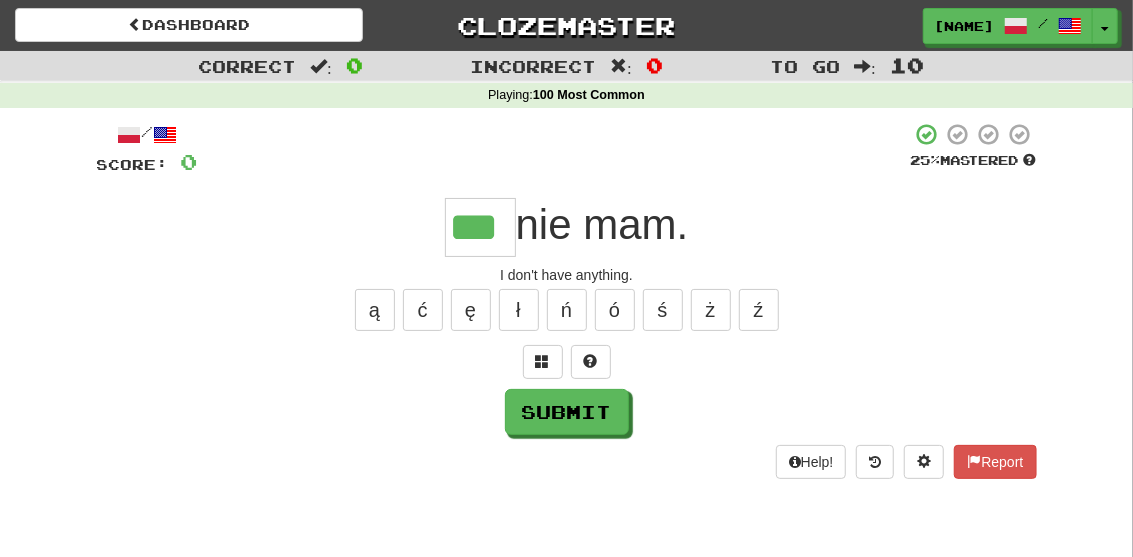 type on "***" 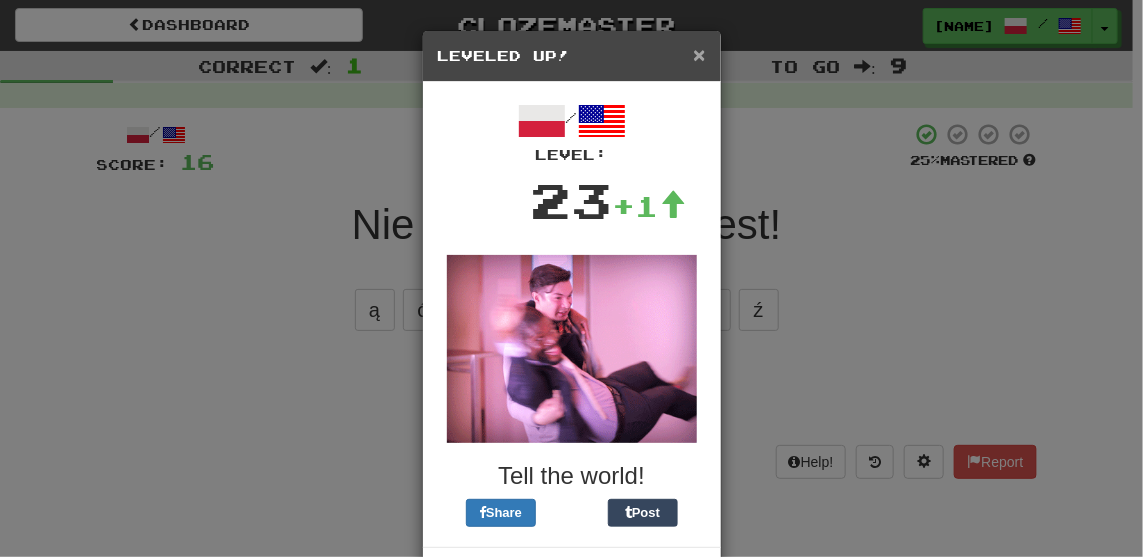 click on "×" at bounding box center (699, 54) 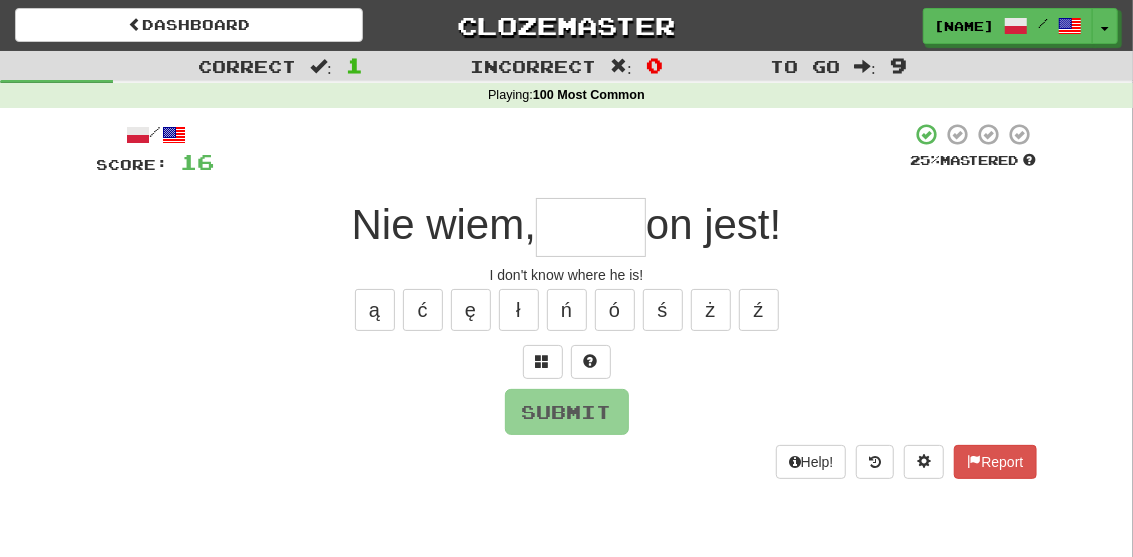 click at bounding box center (591, 227) 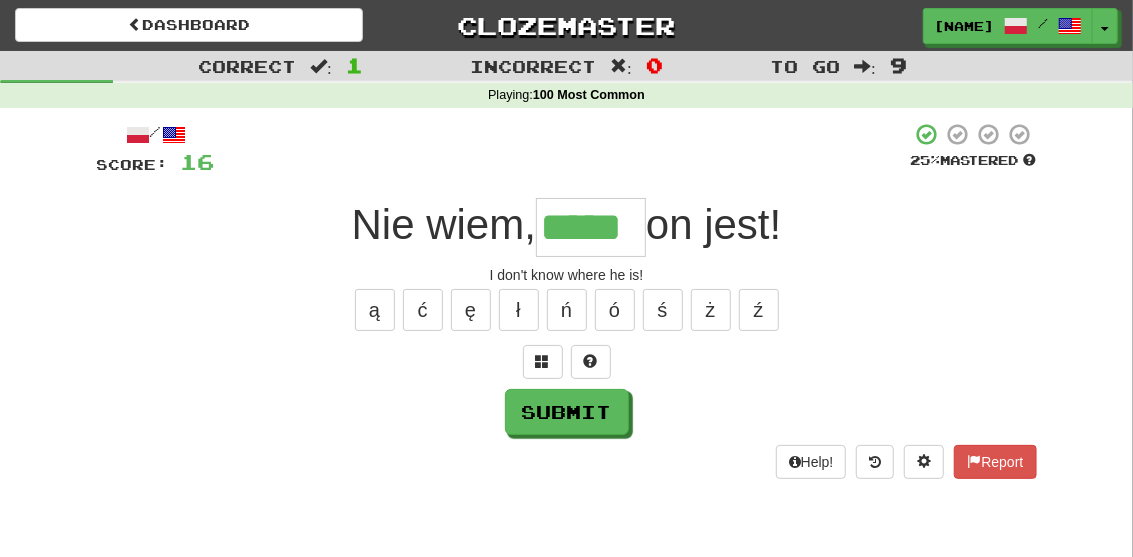 type on "*****" 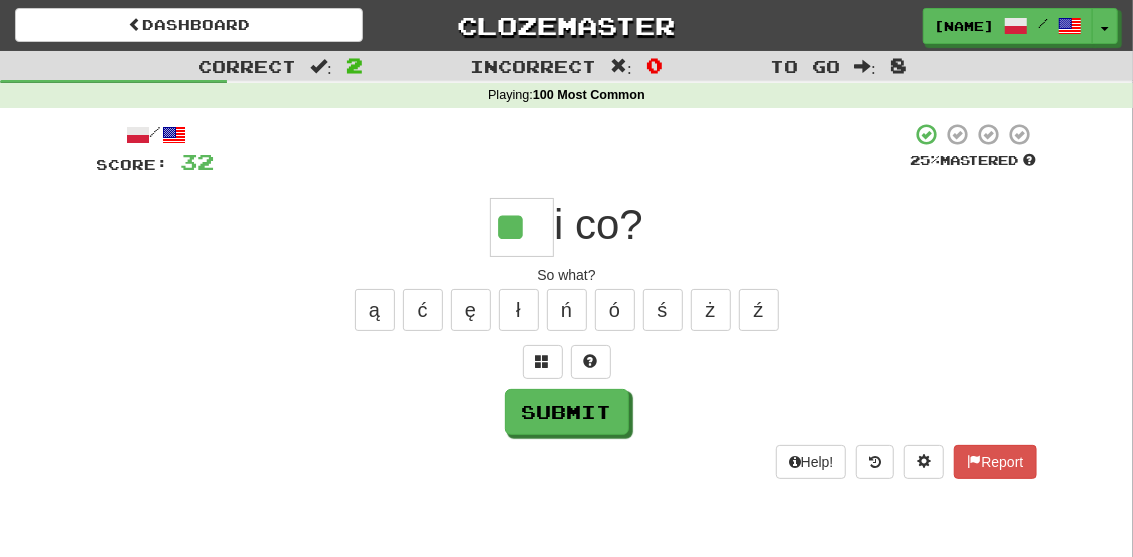 type on "**" 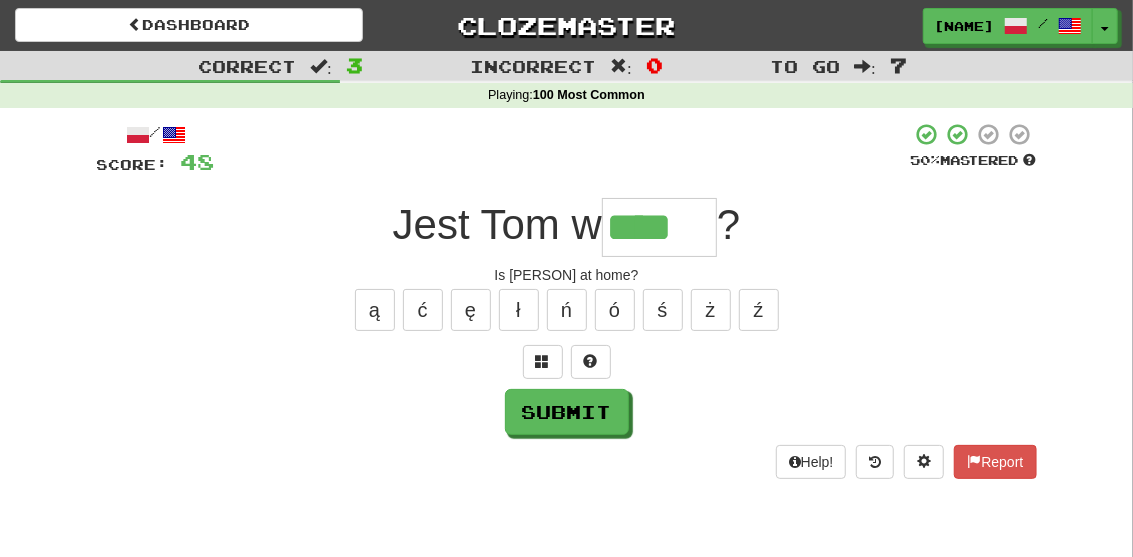 type on "****" 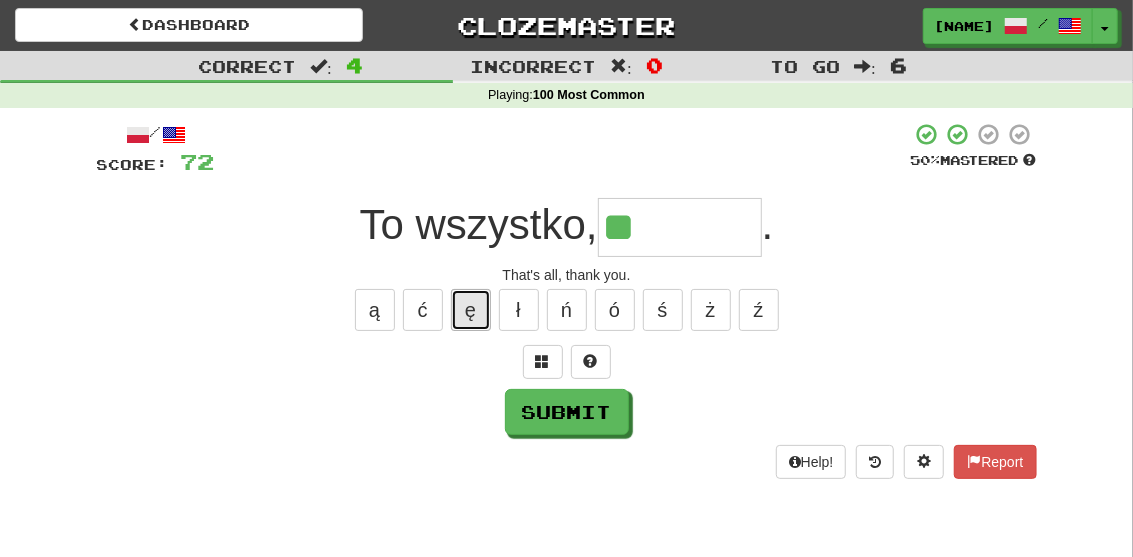 click on "ę" at bounding box center [471, 310] 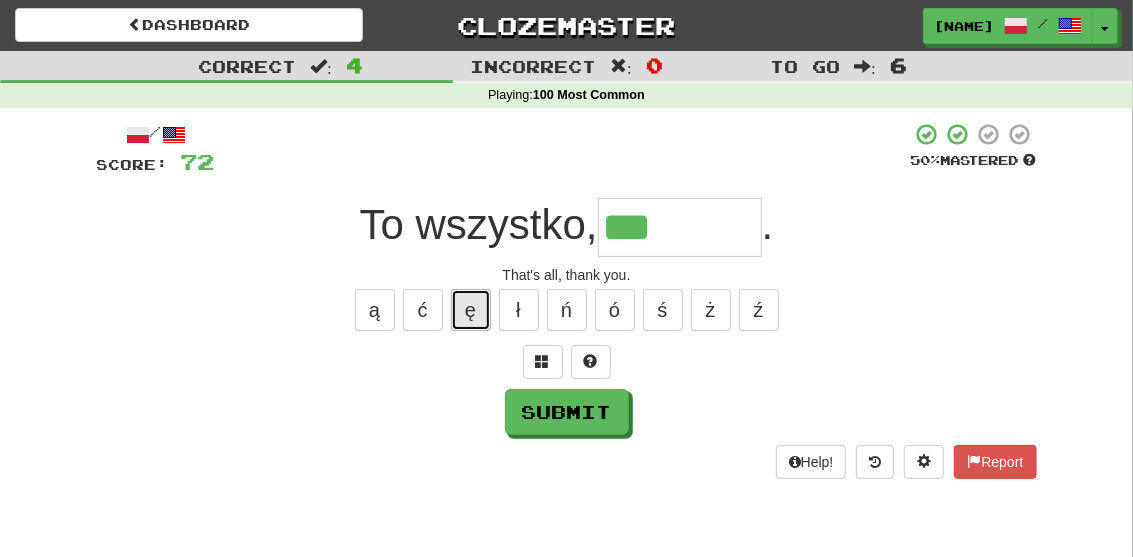 click on "ę" at bounding box center [471, 310] 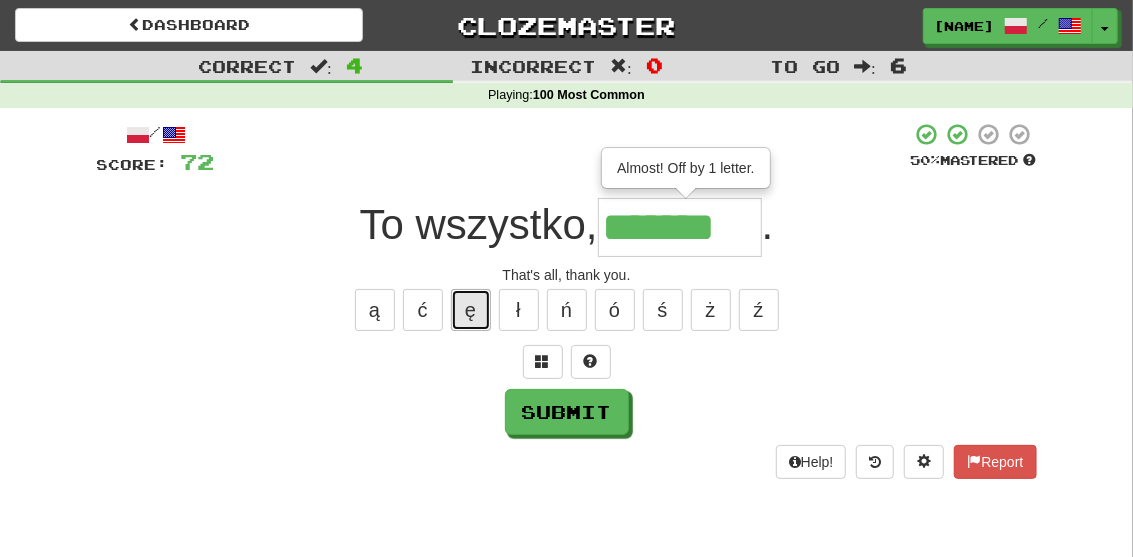click on "ę" at bounding box center [471, 310] 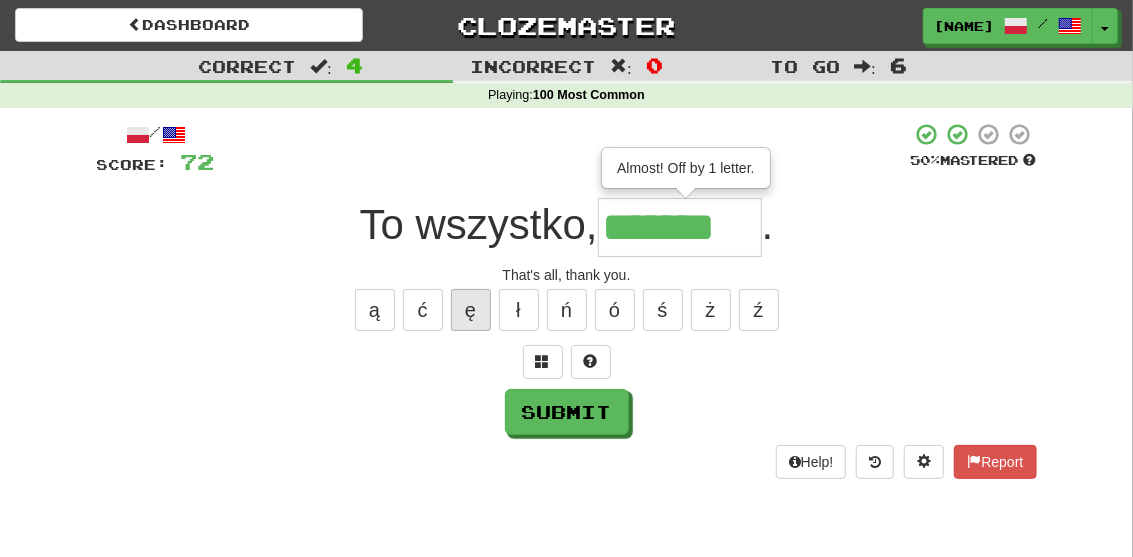 type on "********" 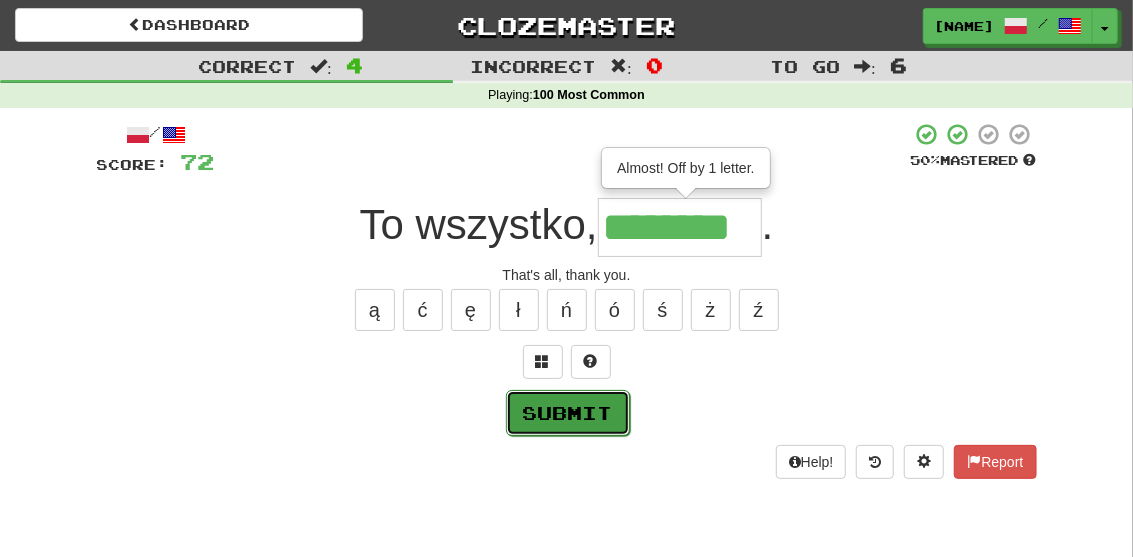 click on "Submit" at bounding box center [568, 413] 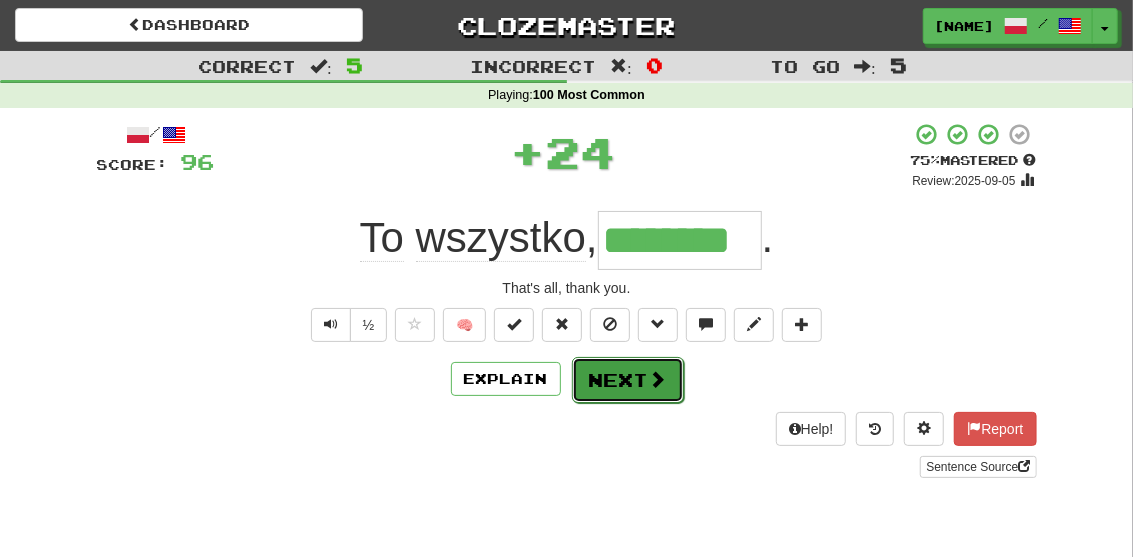 click on "Next" at bounding box center [628, 380] 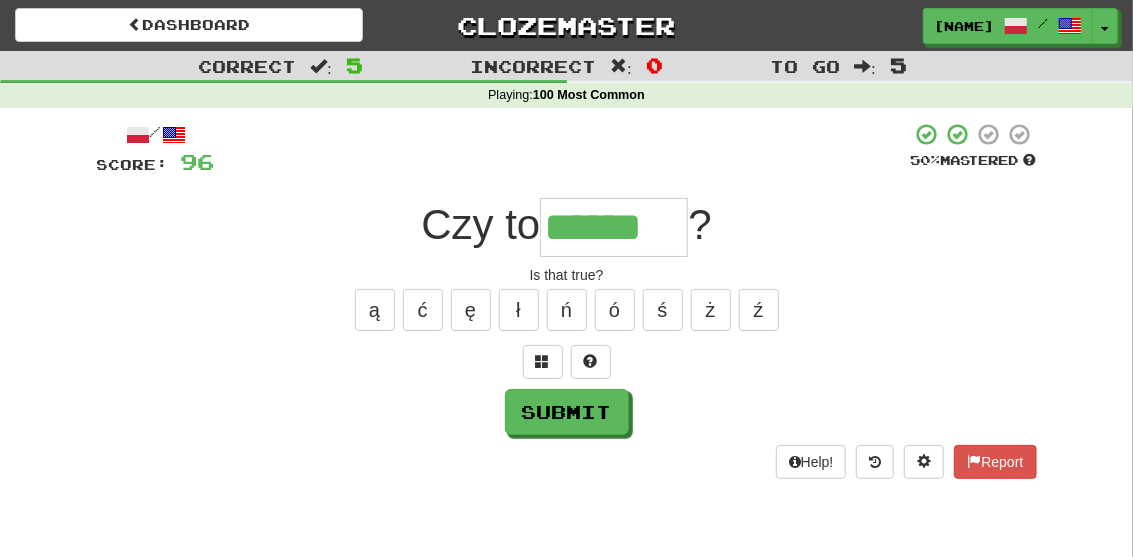 type on "******" 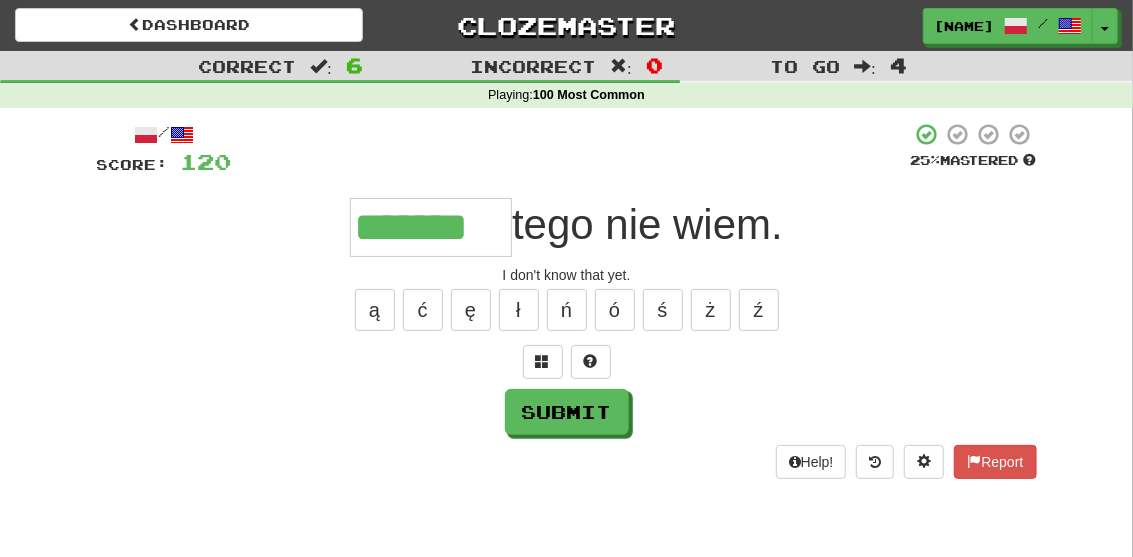 type on "*******" 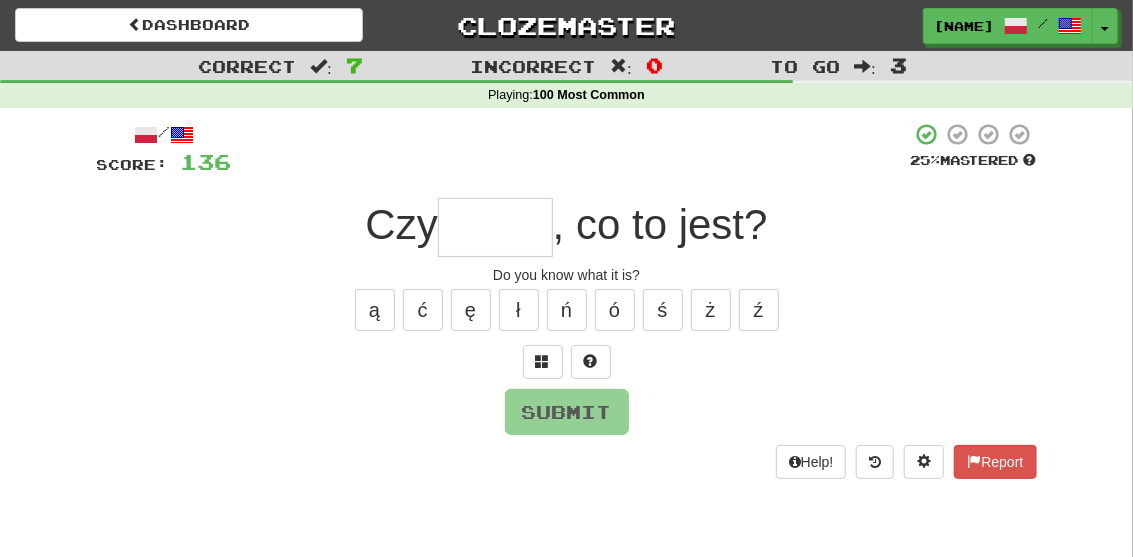 type on "*" 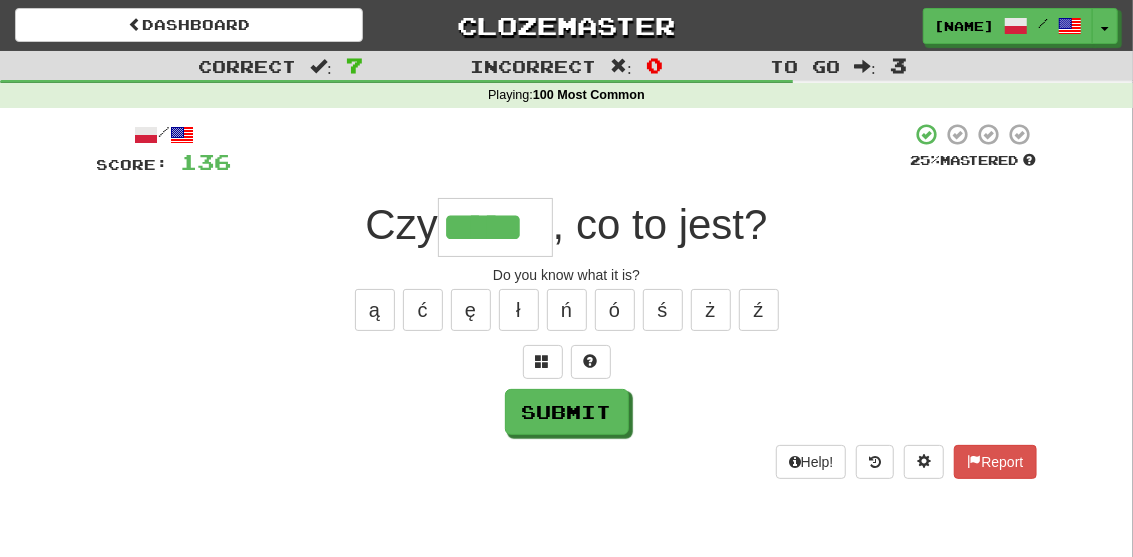 type on "*****" 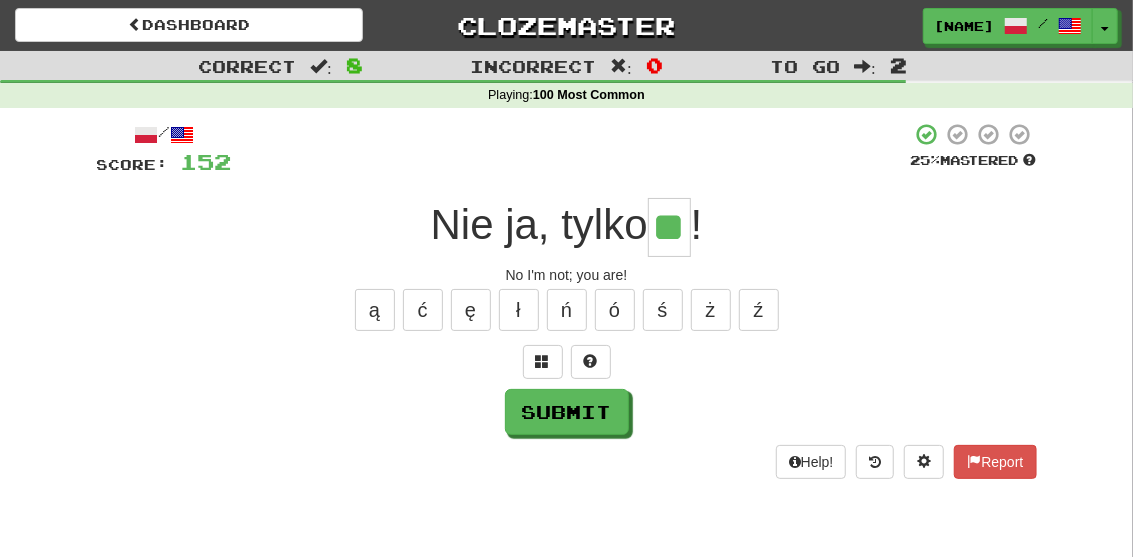 type on "**" 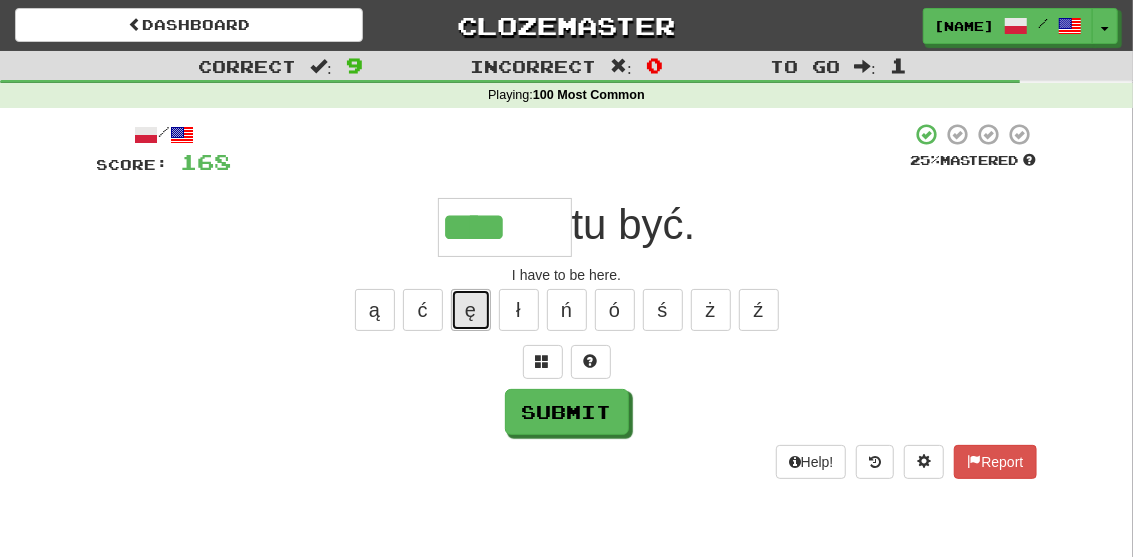 click on "ę" at bounding box center [471, 310] 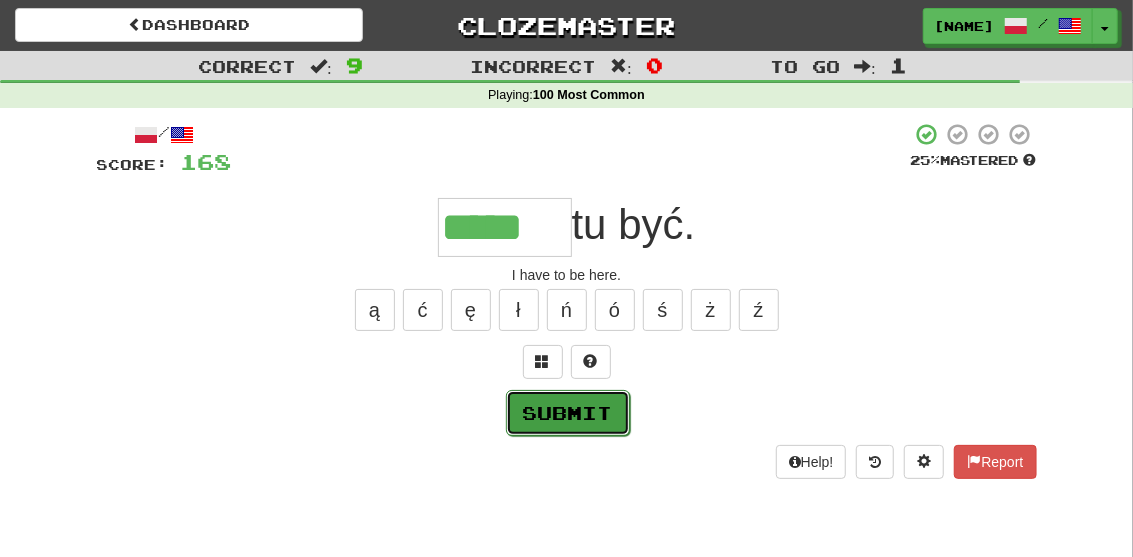 click on "Submit" at bounding box center (568, 413) 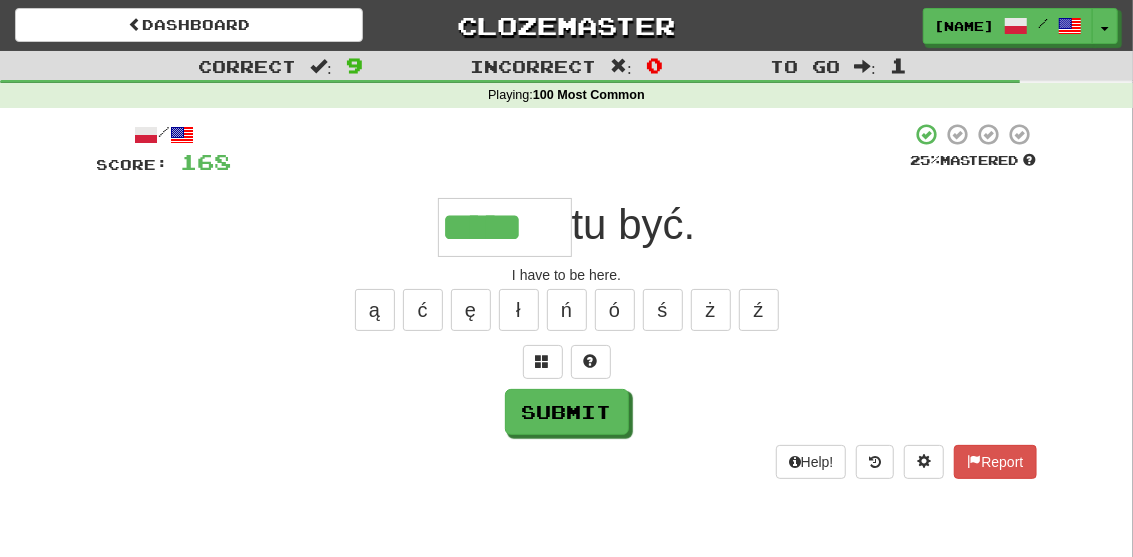 type on "*****" 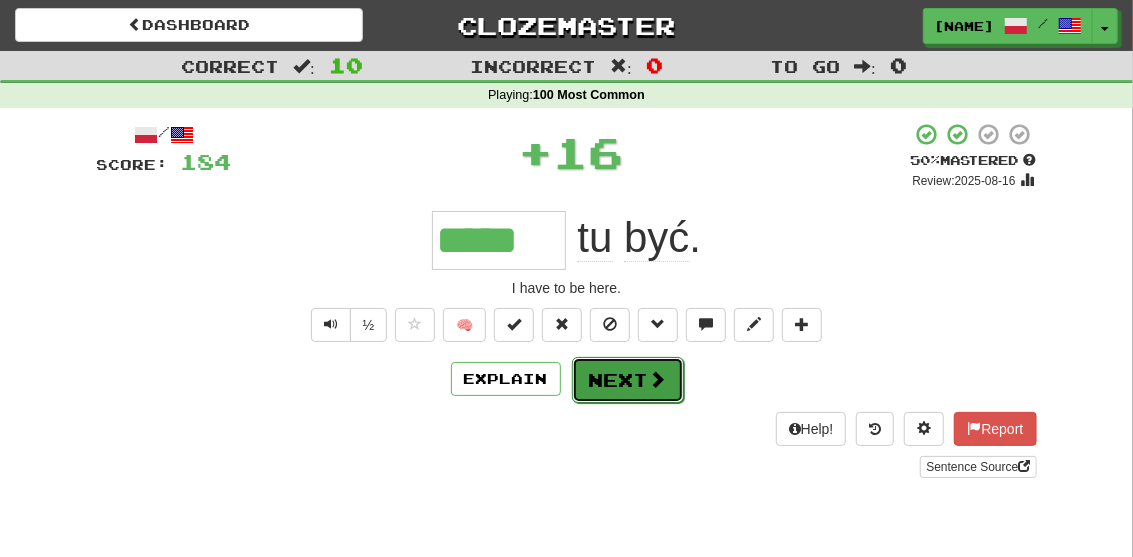 click on "Next" at bounding box center (628, 380) 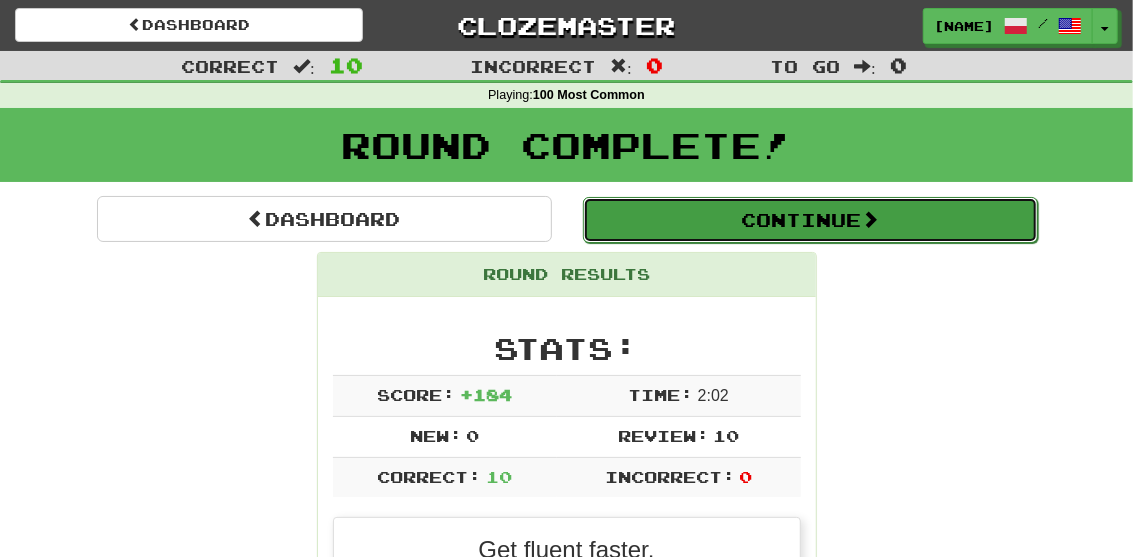 click on "Continue" at bounding box center (810, 220) 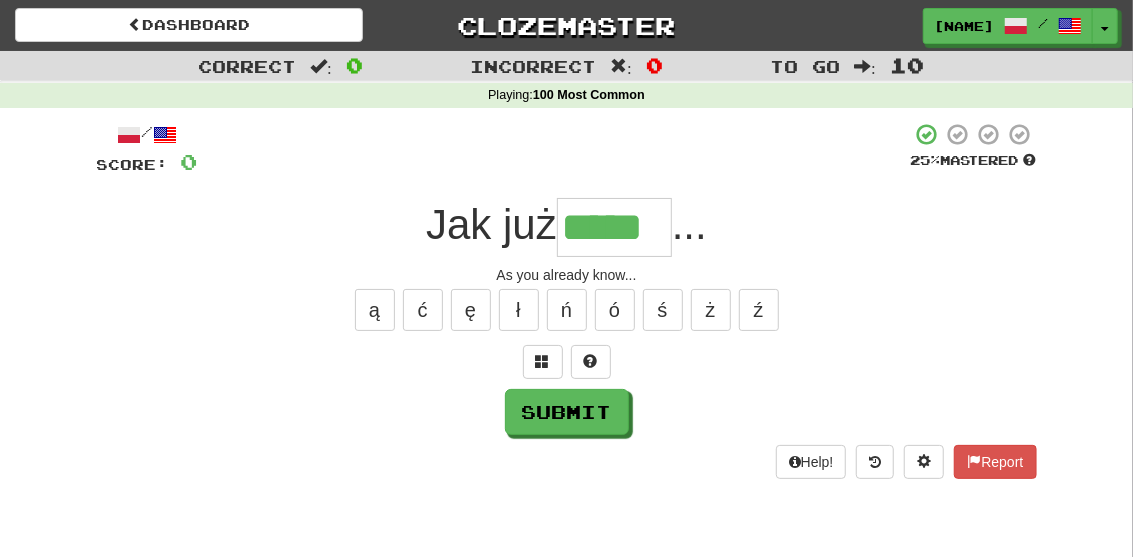 type on "*****" 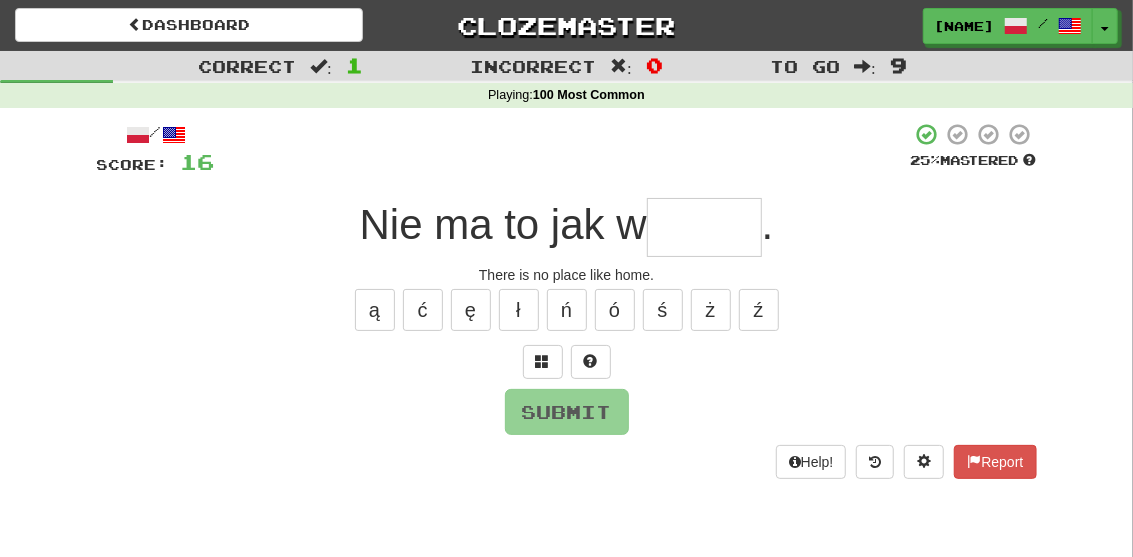 click at bounding box center [567, 362] 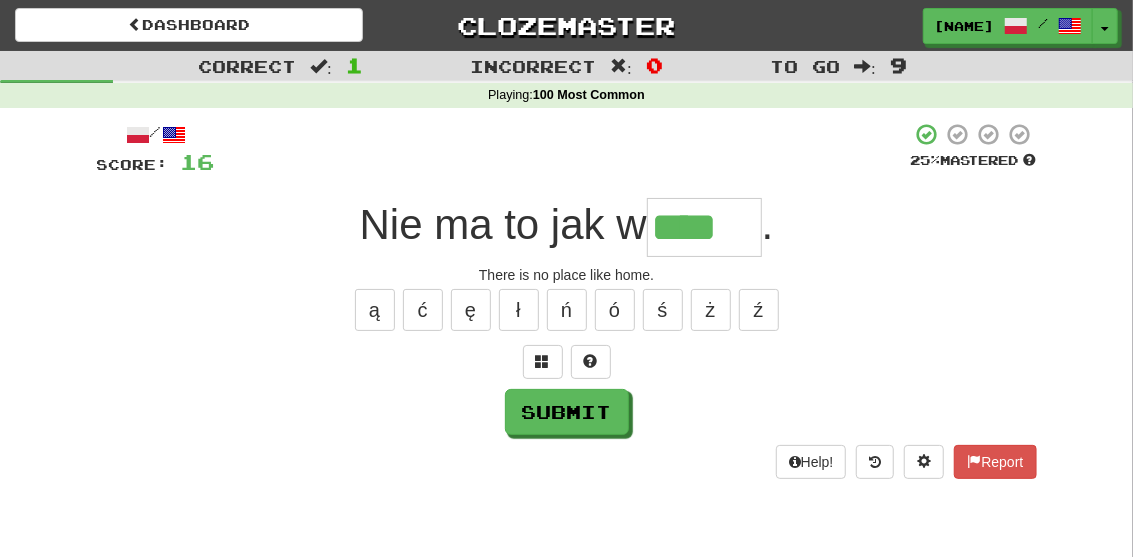 type on "****" 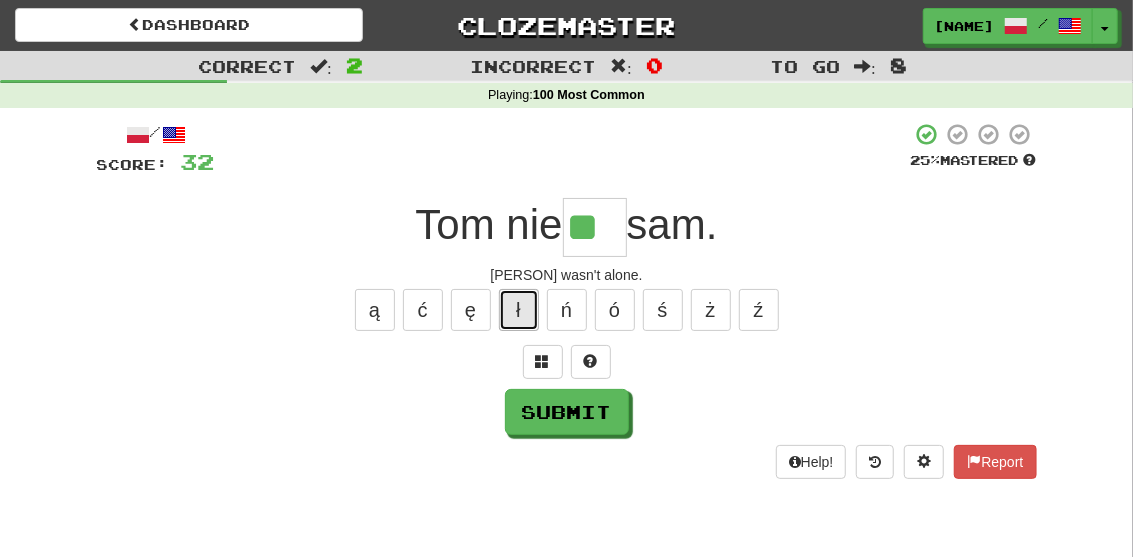 click on "ł" at bounding box center (519, 310) 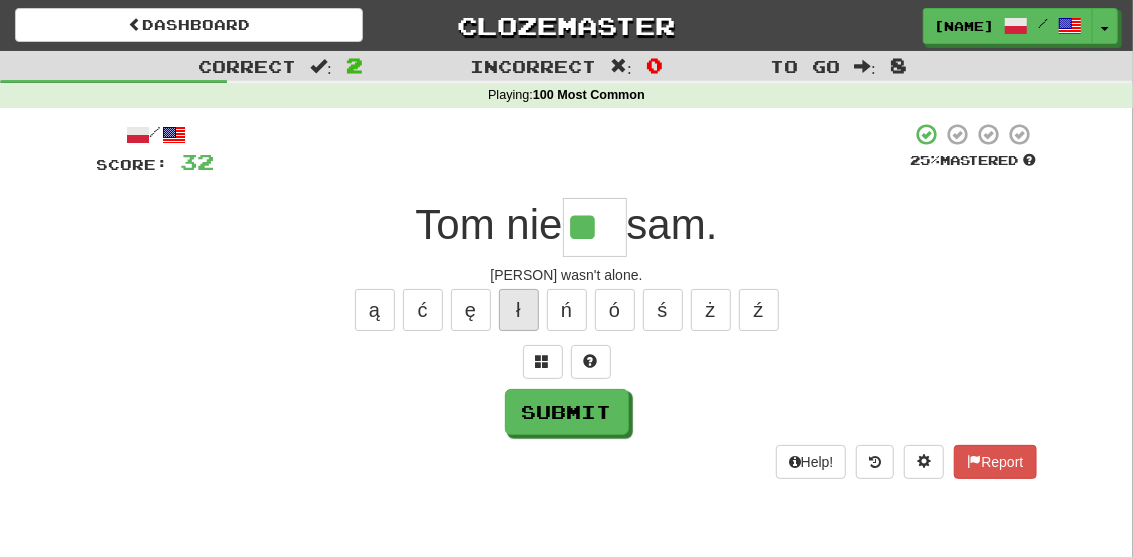 type on "***" 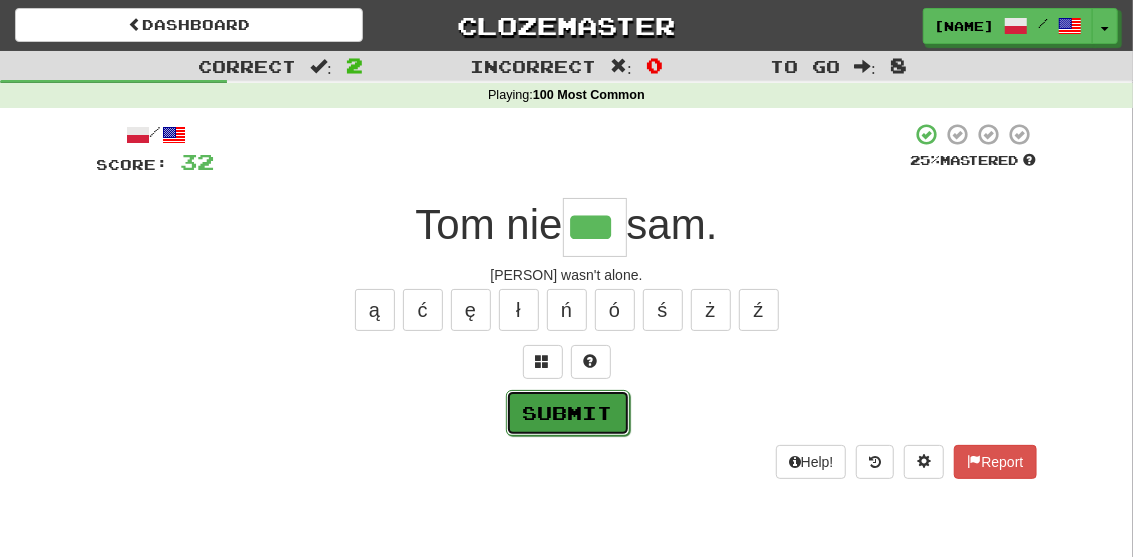 click on "Submit" at bounding box center (568, 413) 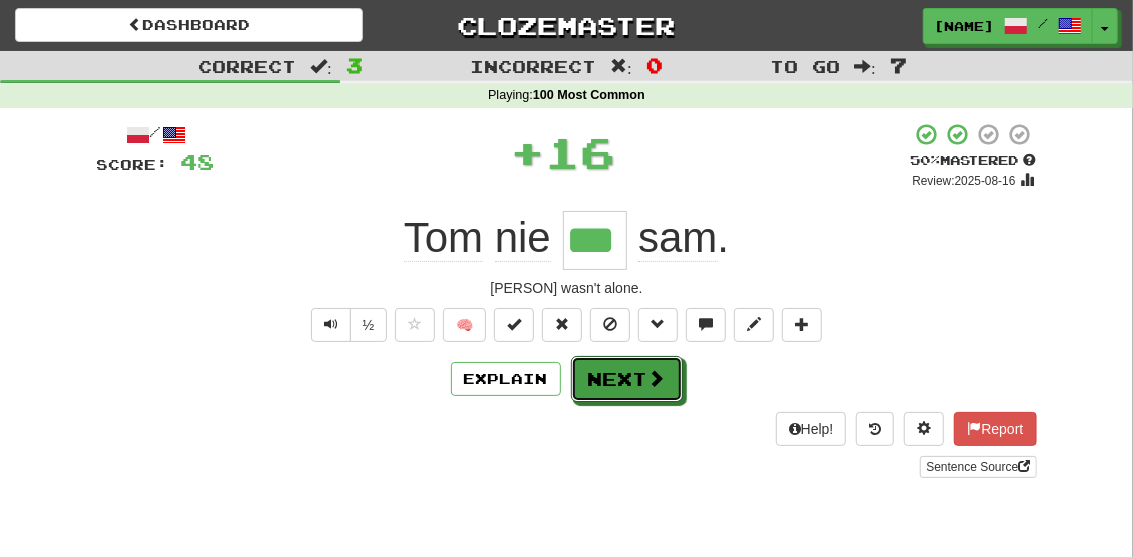 drag, startPoint x: 631, startPoint y: 386, endPoint x: 470, endPoint y: 396, distance: 161.31026 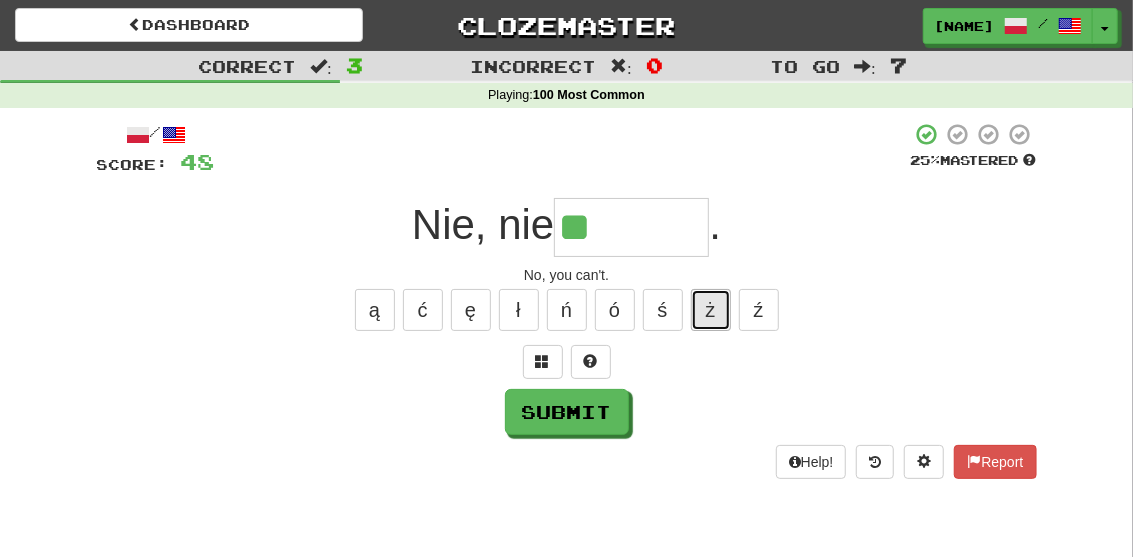 click on "ż" at bounding box center (711, 310) 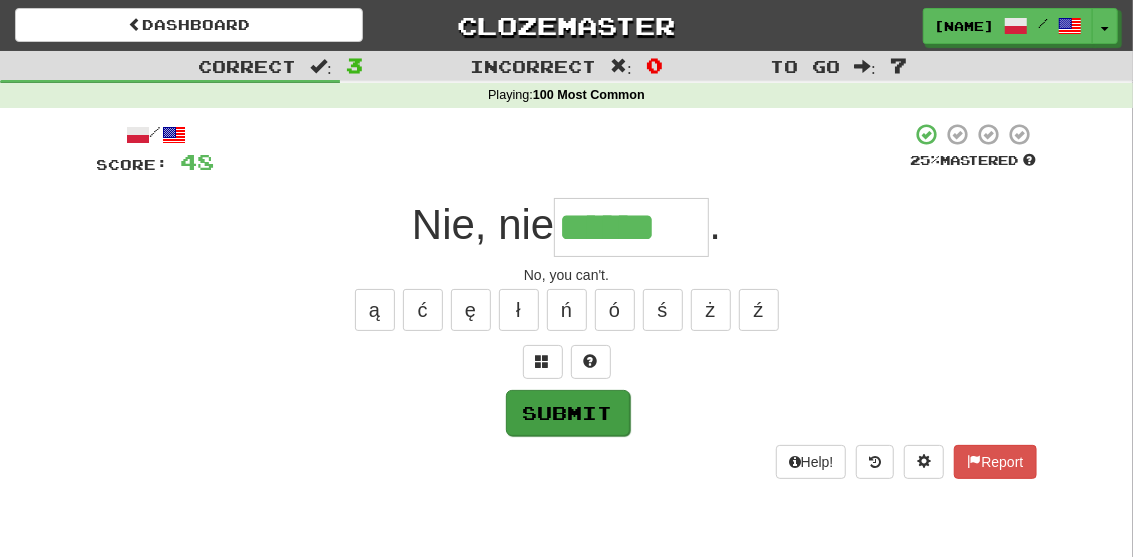 type on "******" 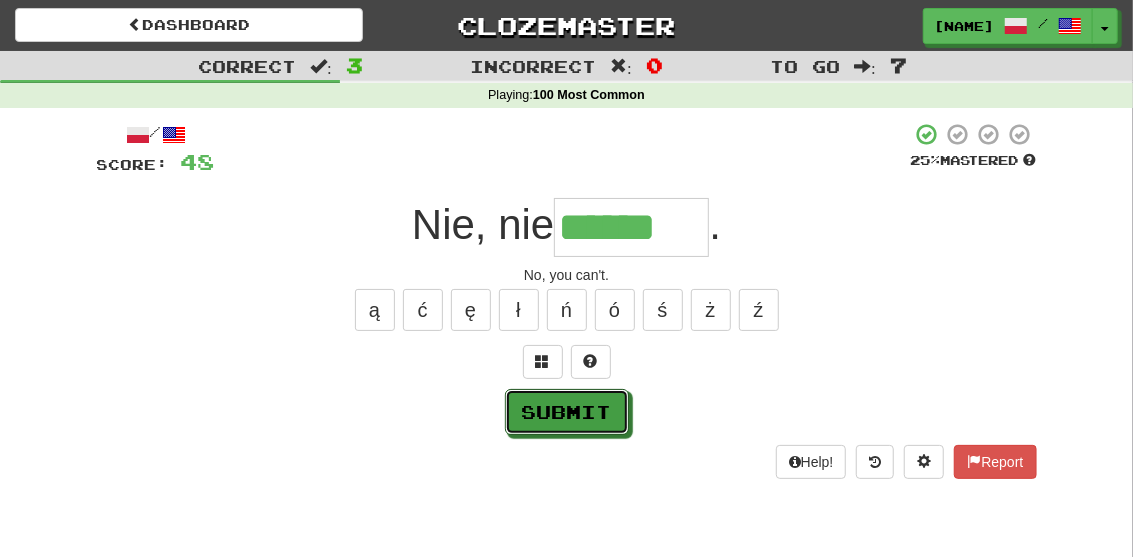 click on "Submit" at bounding box center (567, 412) 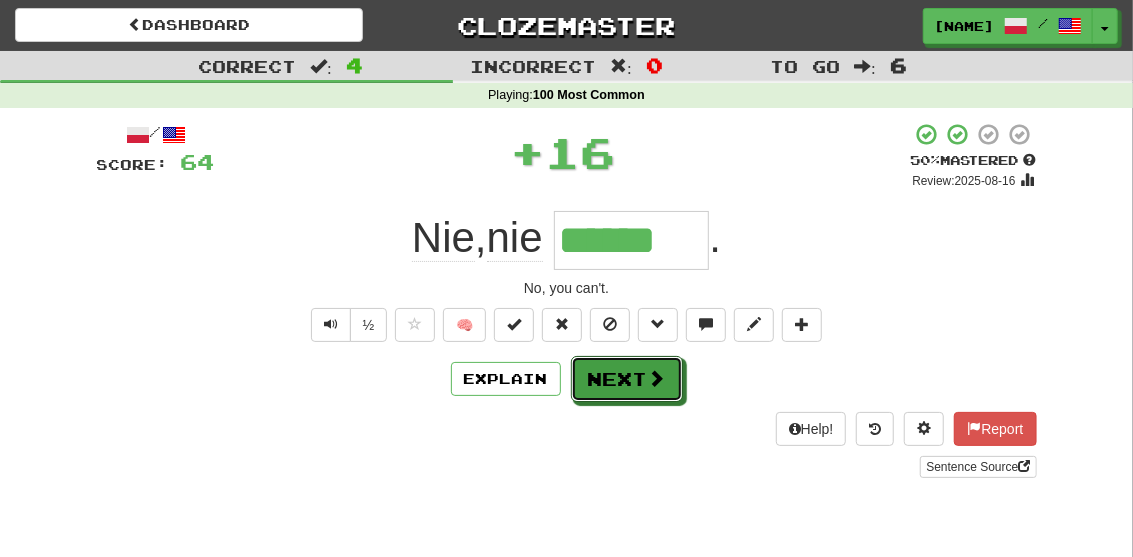 drag, startPoint x: 651, startPoint y: 392, endPoint x: 627, endPoint y: 393, distance: 24.020824 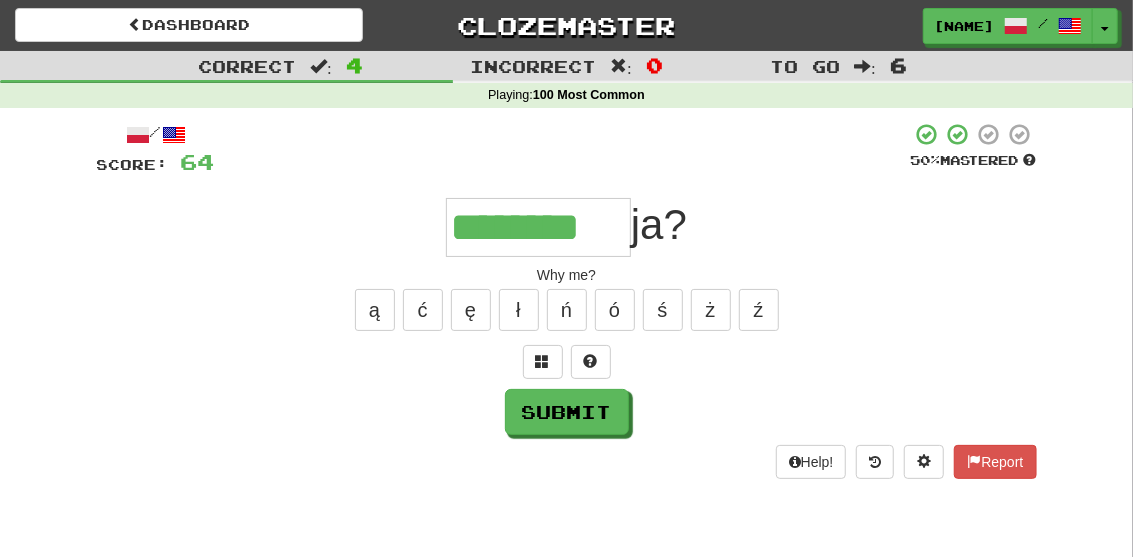 type on "********" 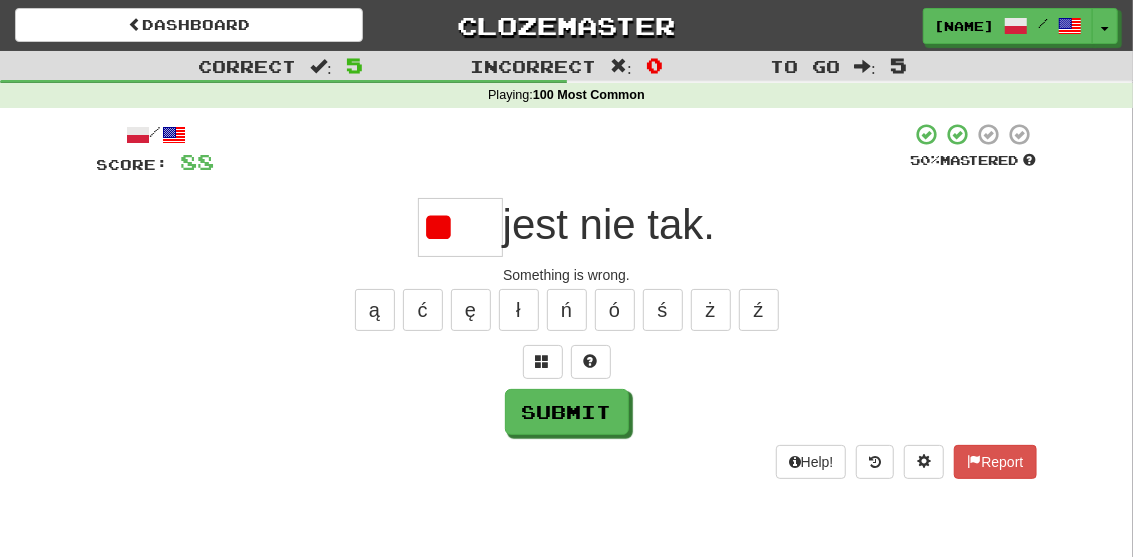 type on "*" 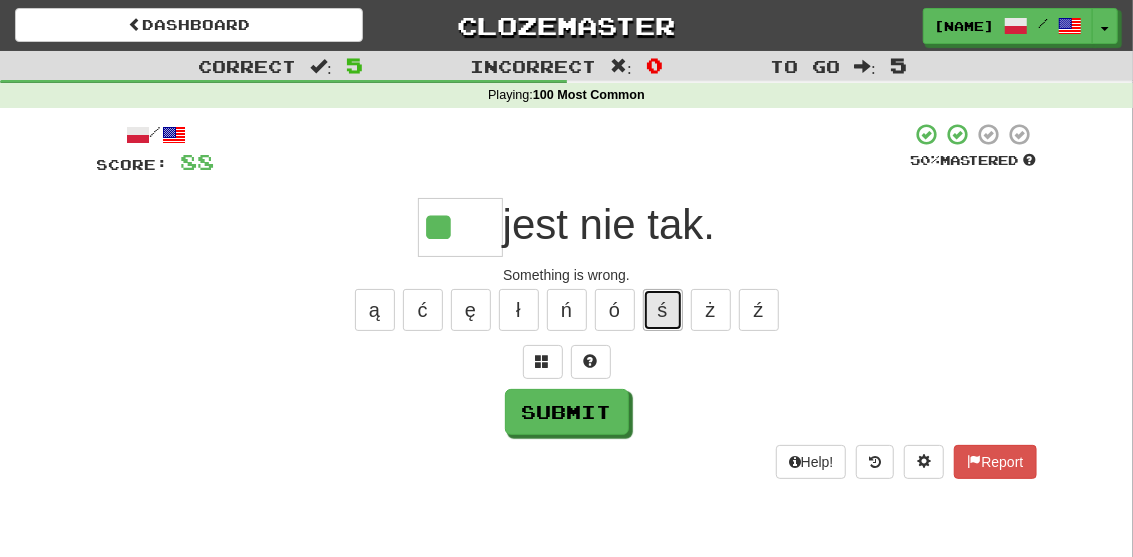 click on "ś" at bounding box center (663, 310) 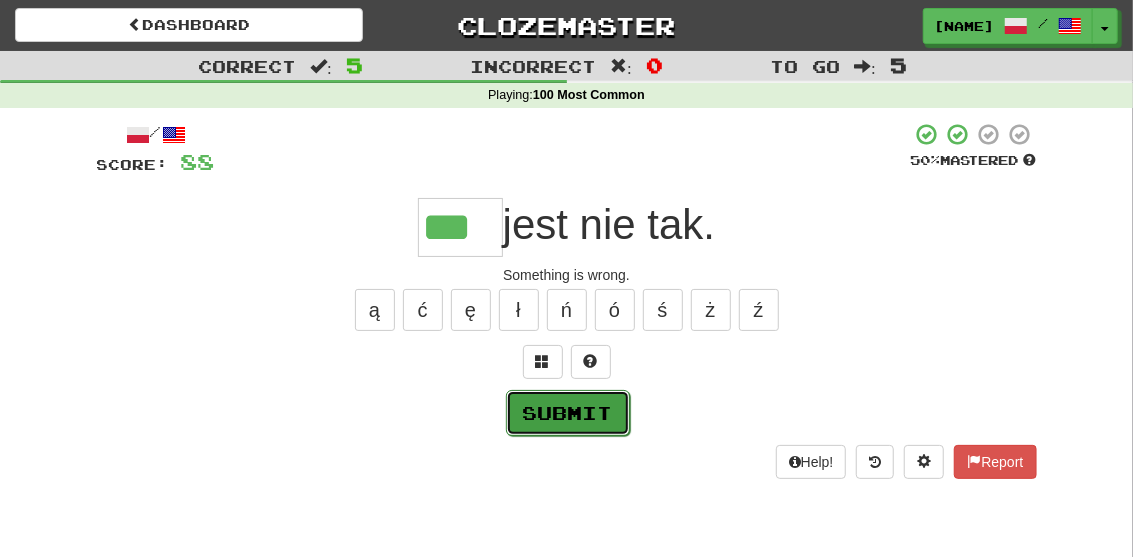 click on "Submit" at bounding box center [568, 413] 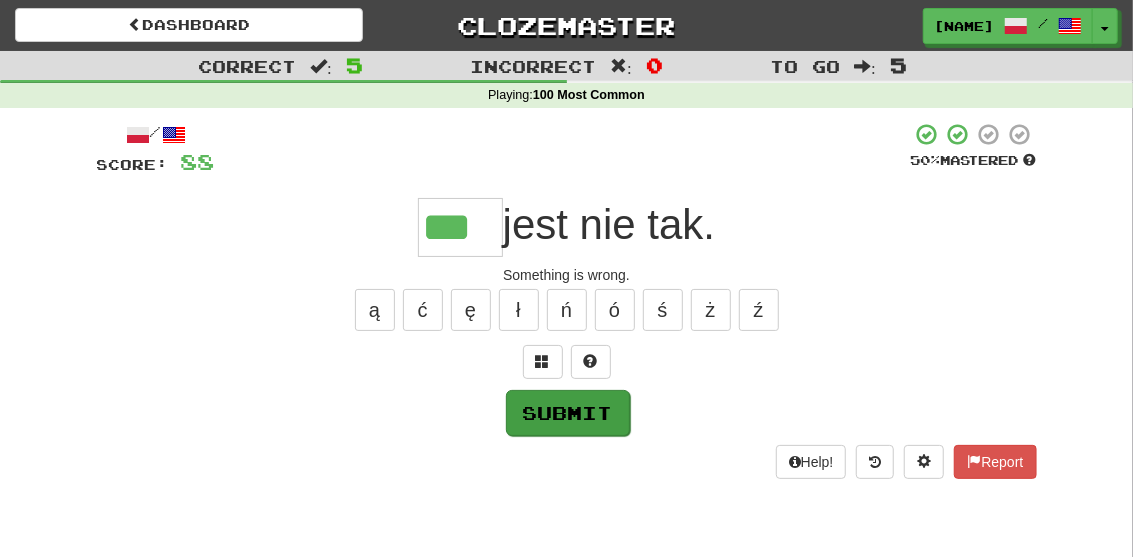 type on "***" 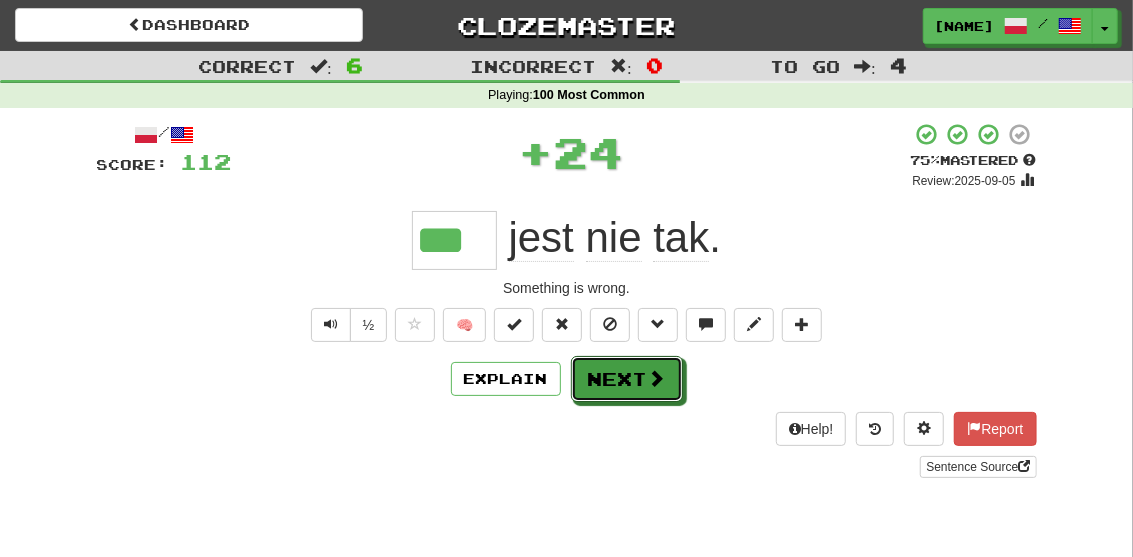 click on "Next" at bounding box center [627, 379] 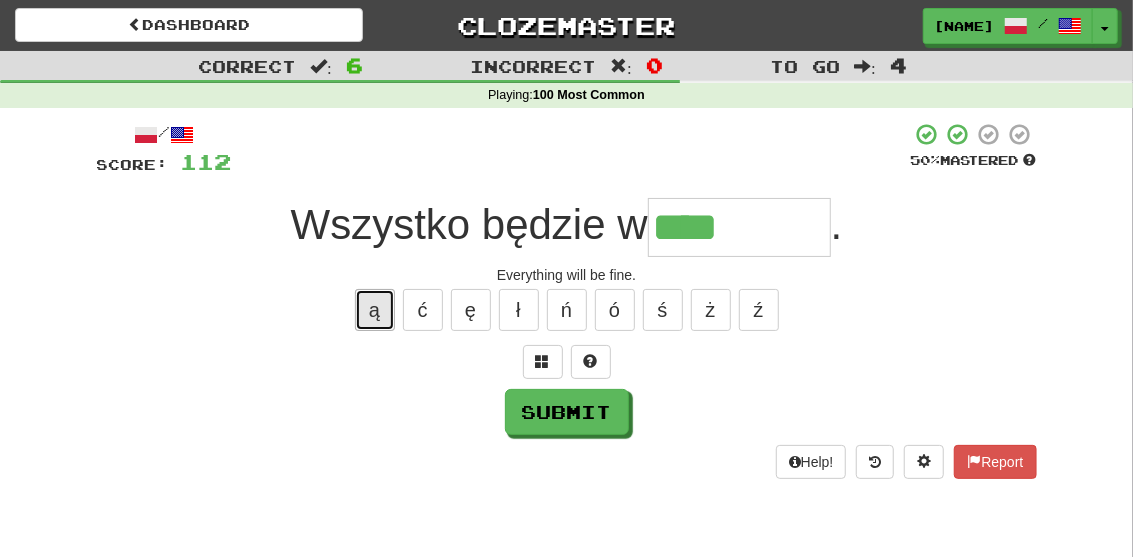 click on "ą" at bounding box center [375, 310] 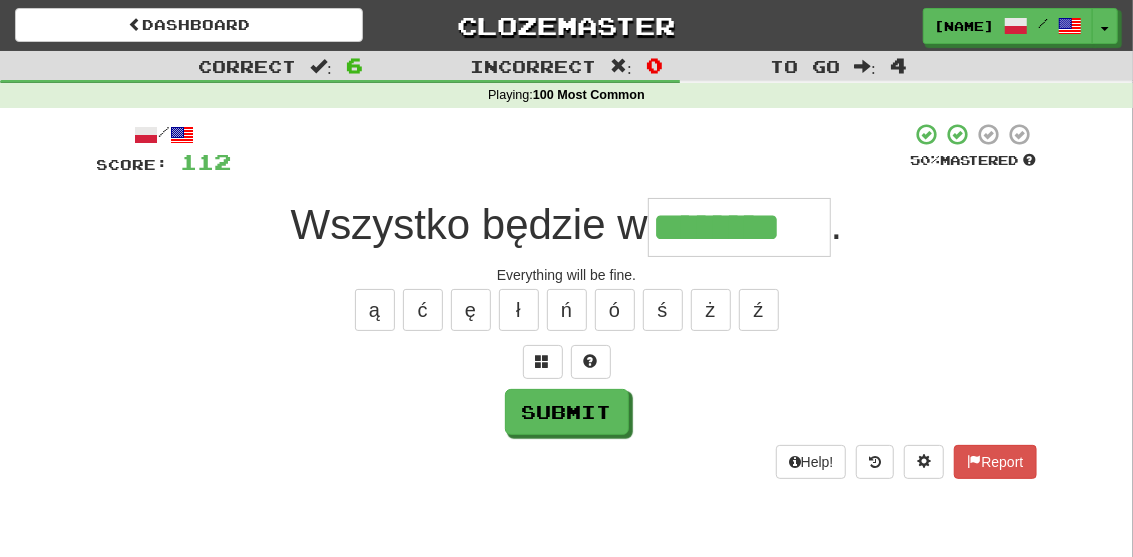 type on "********" 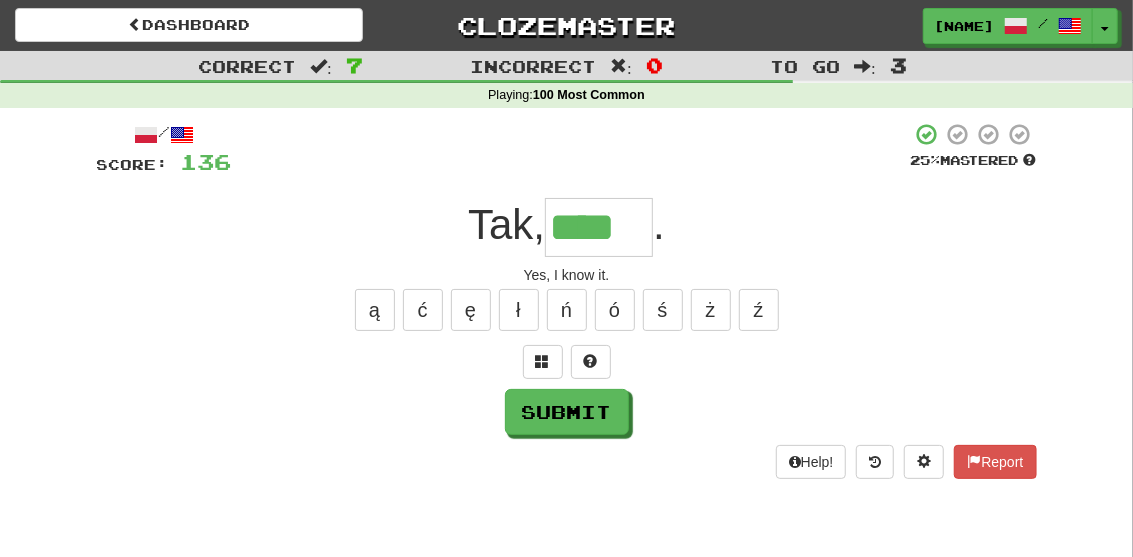 type on "****" 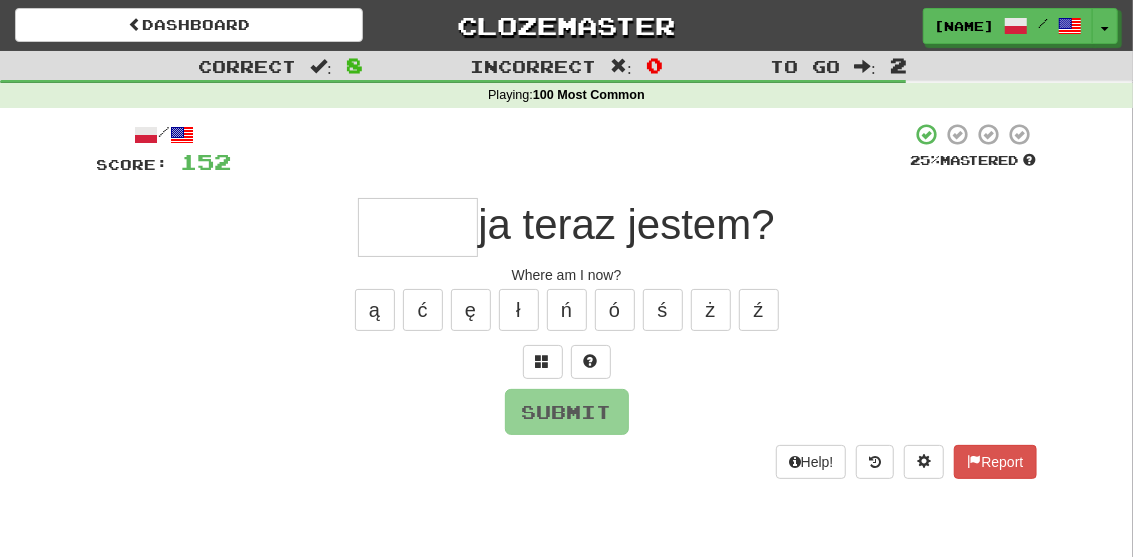 type on "*" 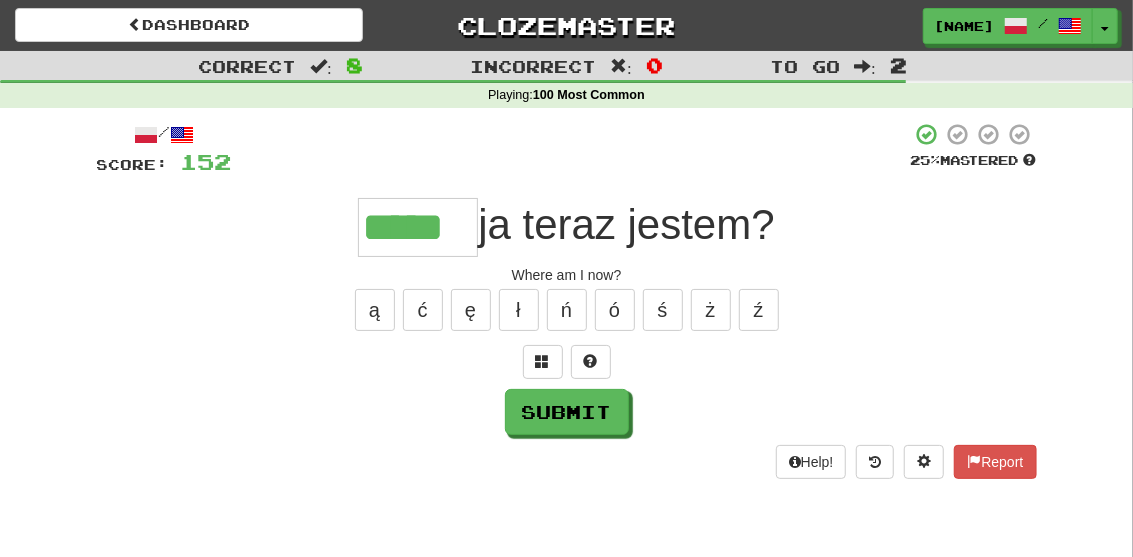 type on "*****" 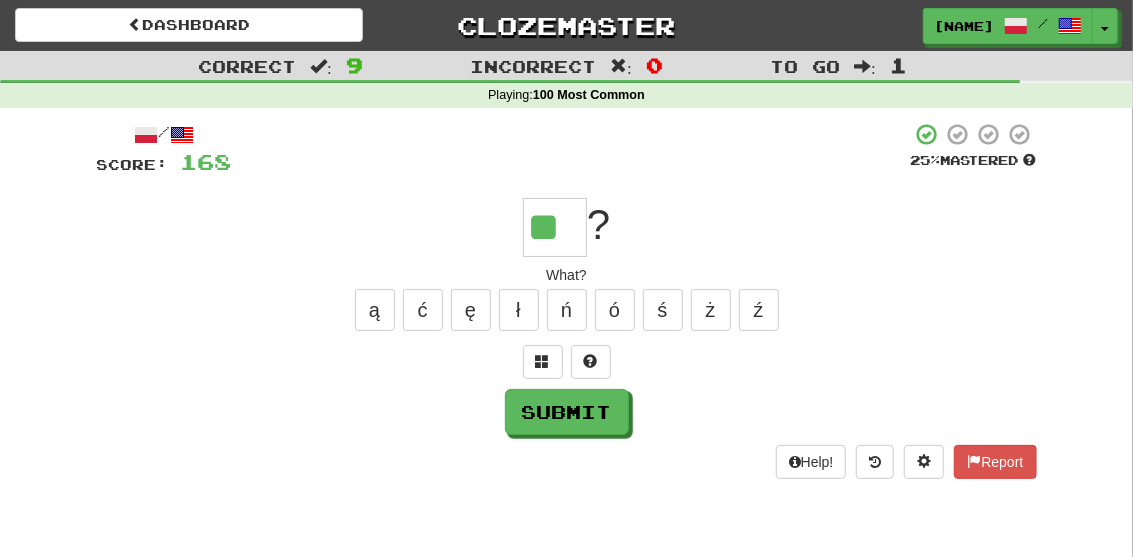 type on "**" 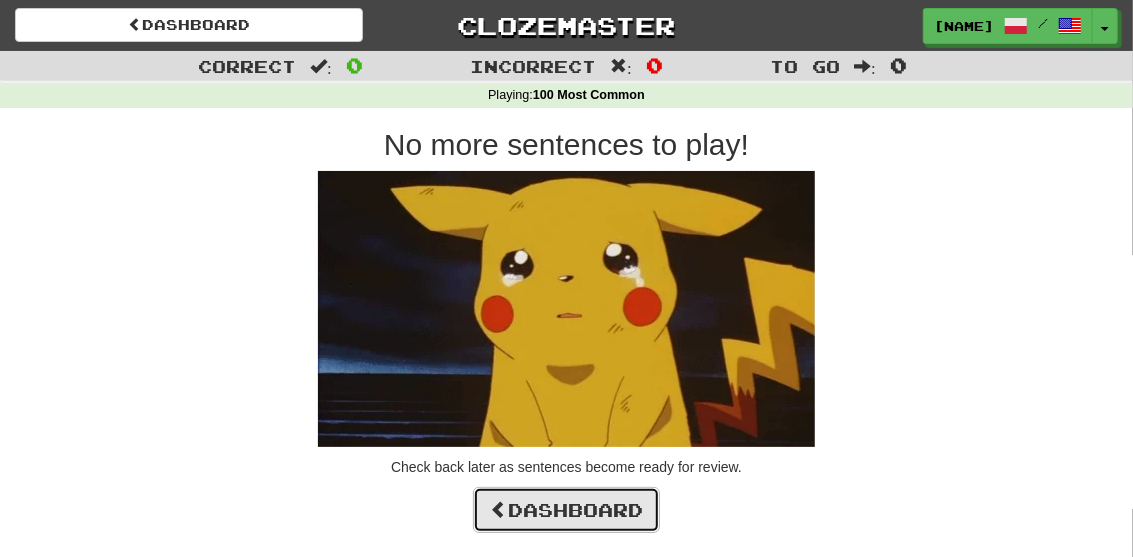 click on "Dashboard" at bounding box center [566, 510] 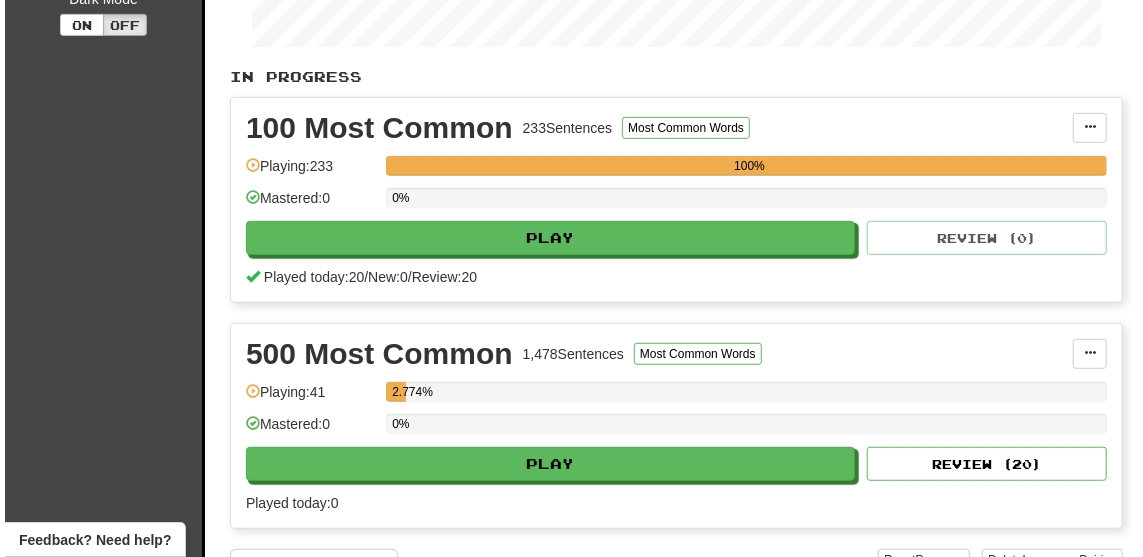 scroll, scrollTop: 466, scrollLeft: 0, axis: vertical 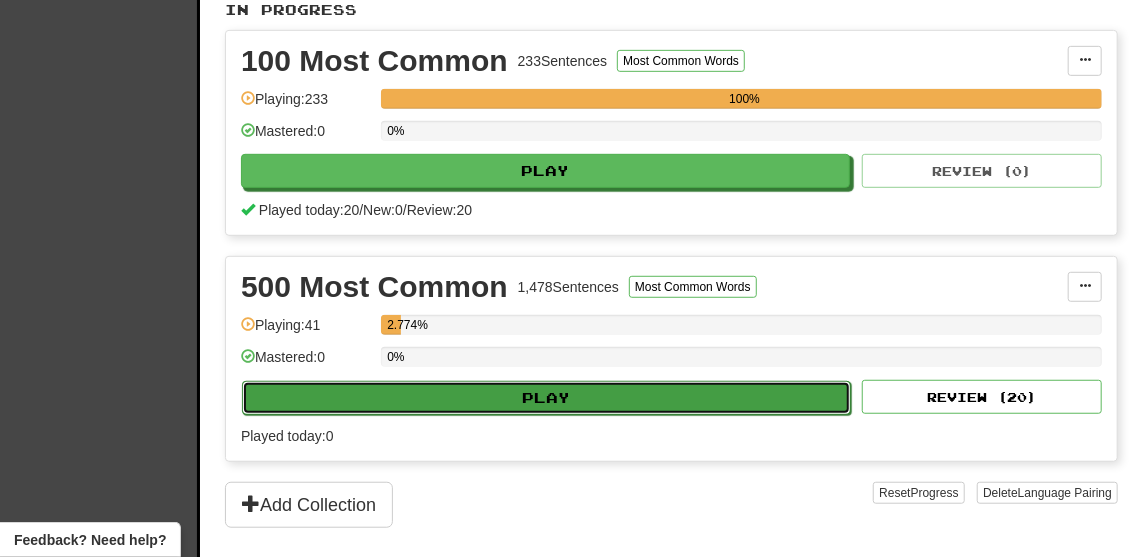 click on "Play" at bounding box center (546, 398) 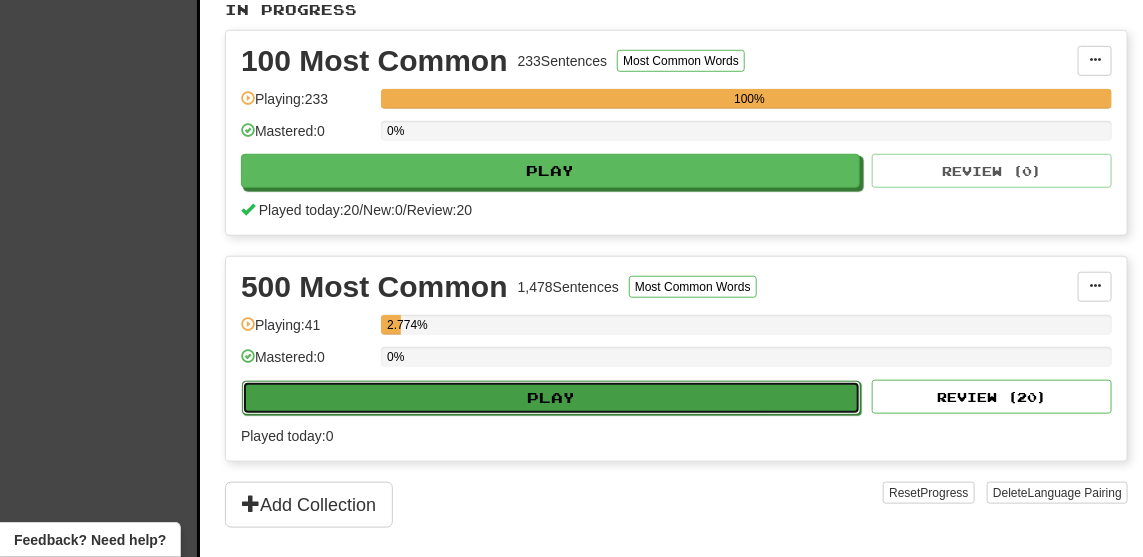 select on "**" 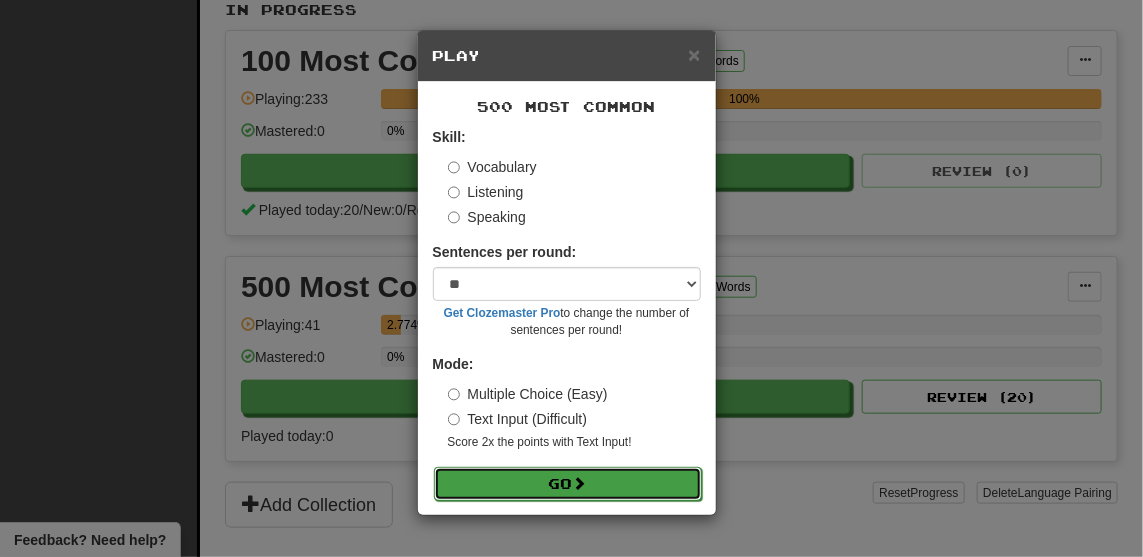 click on "Go" at bounding box center (568, 484) 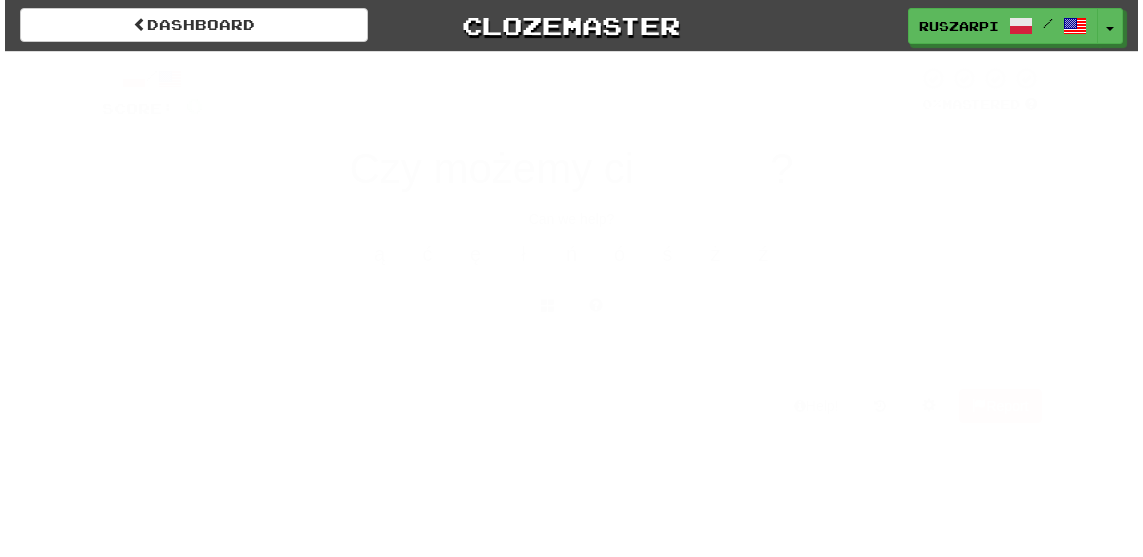 scroll, scrollTop: 0, scrollLeft: 0, axis: both 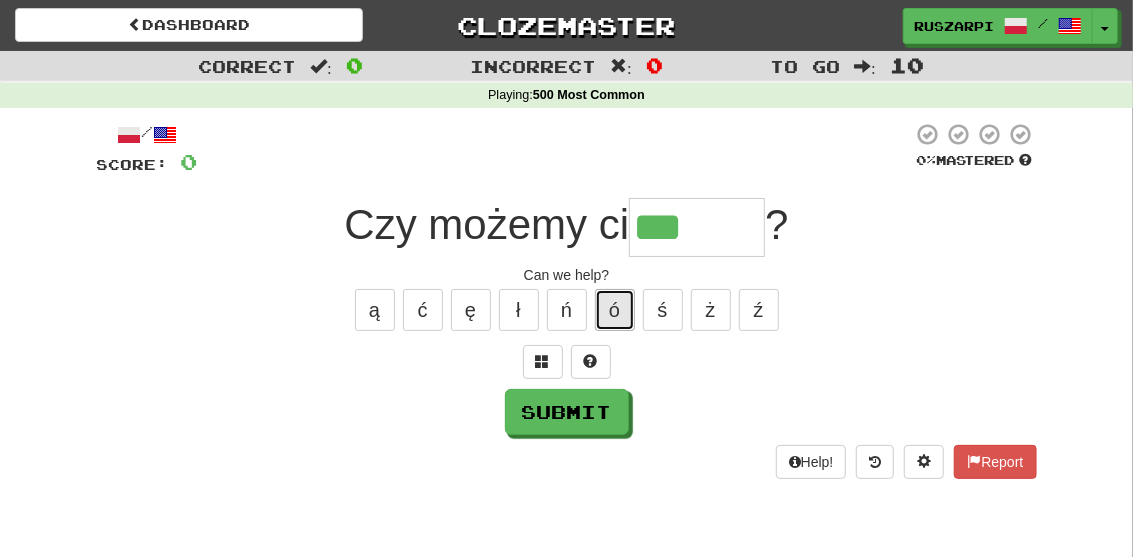 click on "ó" at bounding box center (615, 310) 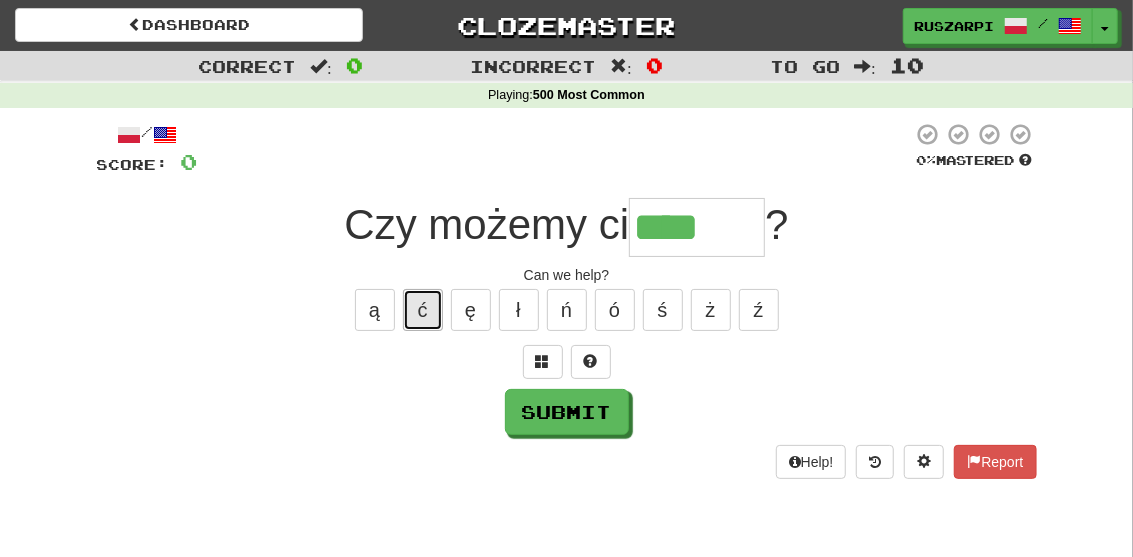 click on "ć" at bounding box center (423, 310) 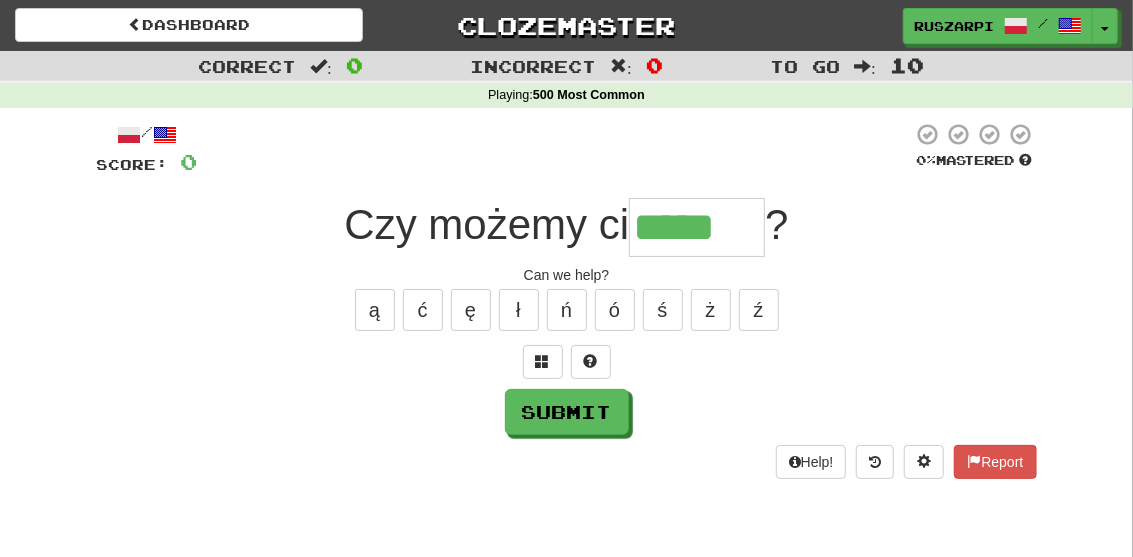 type on "*****" 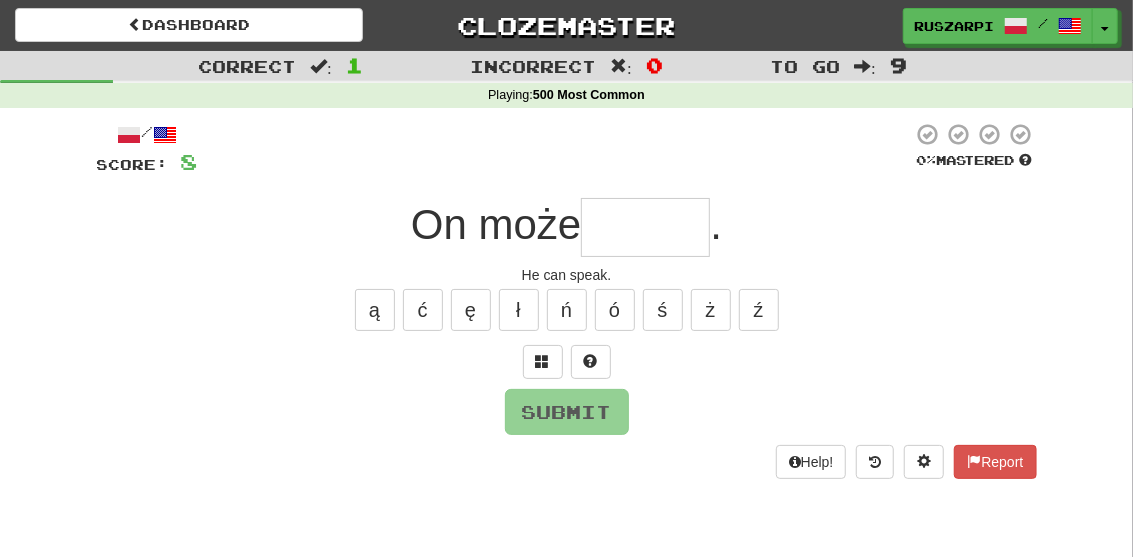 type on "*" 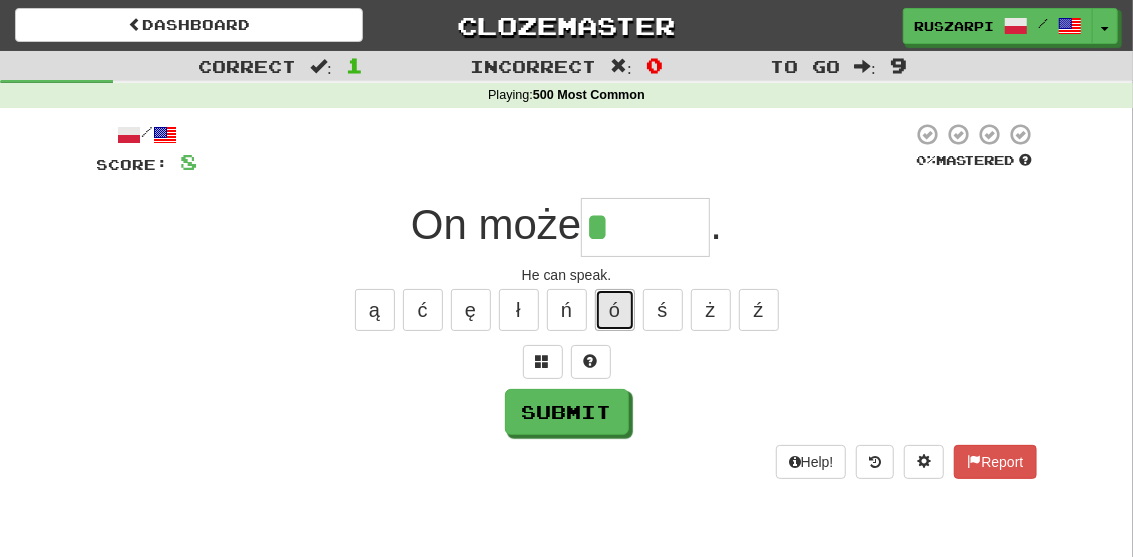 click on "ó" at bounding box center [615, 310] 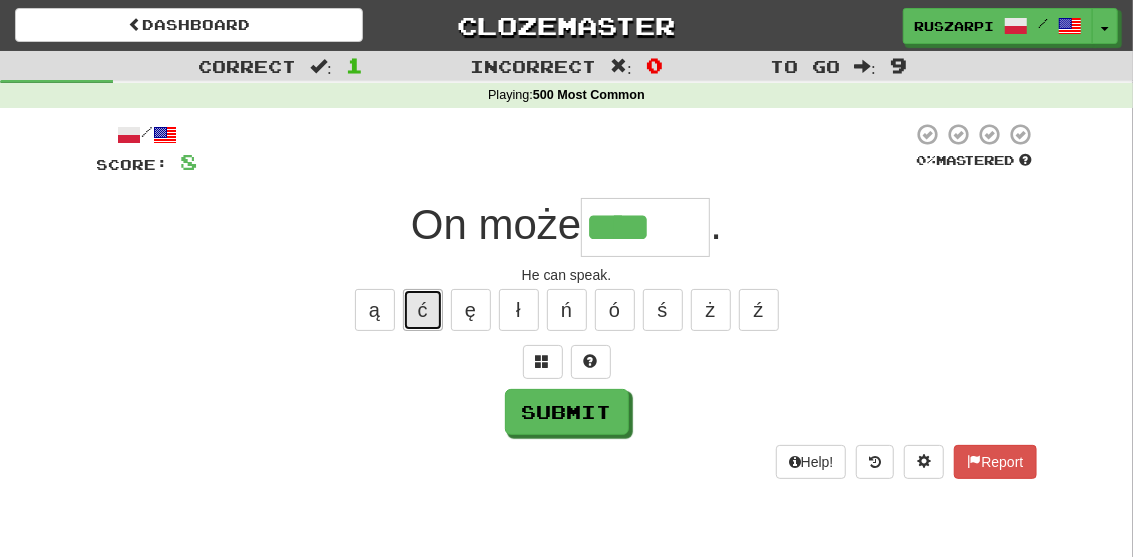 click on "ć" at bounding box center (423, 310) 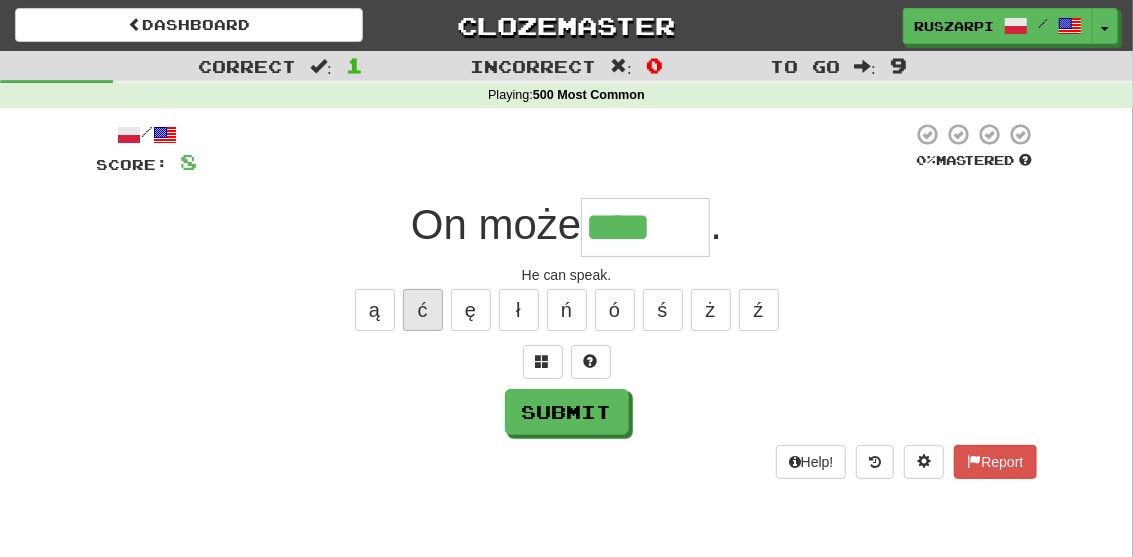 type on "*****" 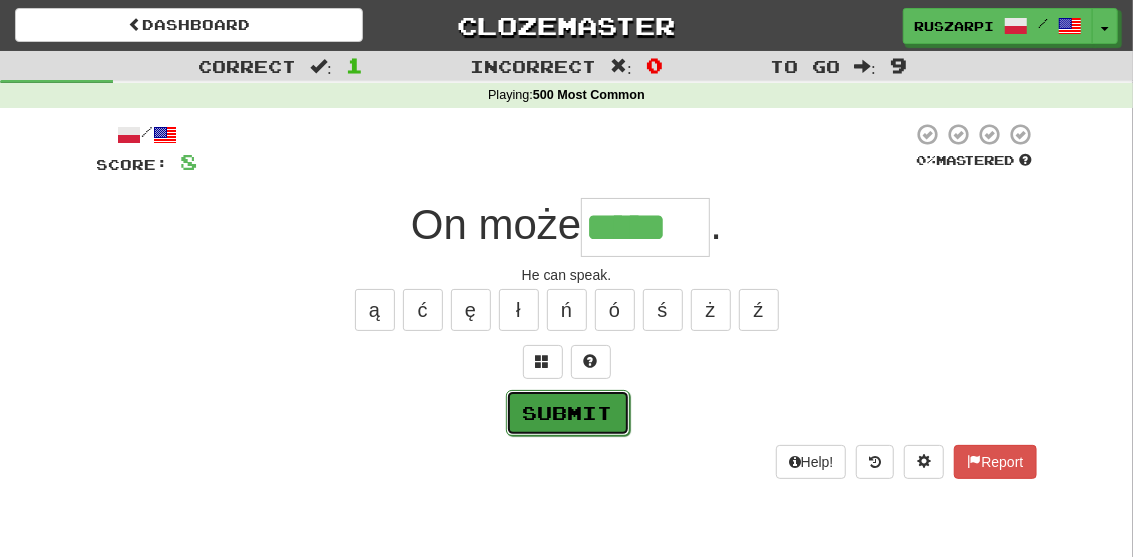 click on "Submit" at bounding box center (568, 413) 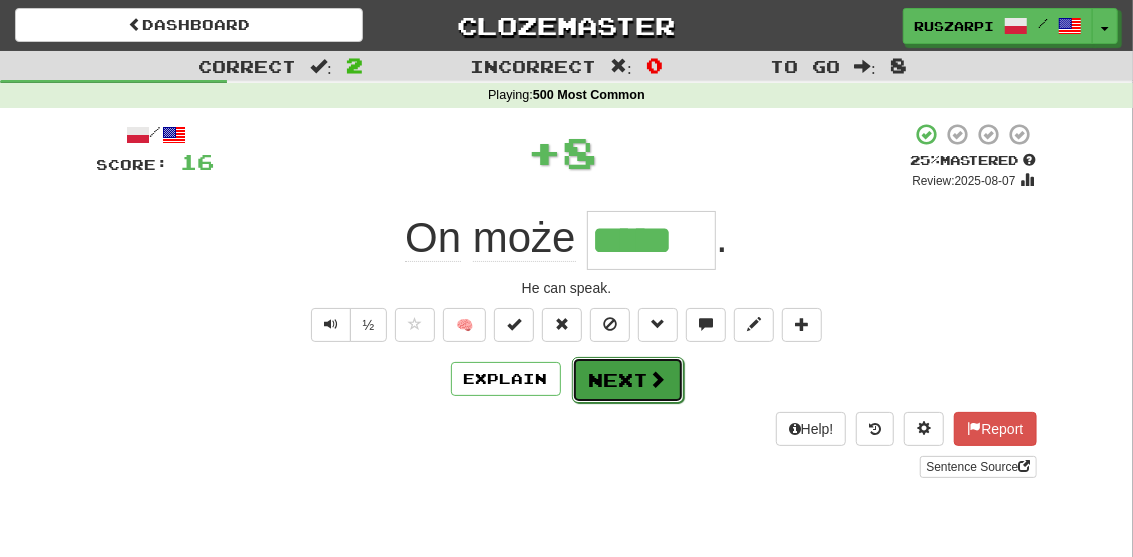 click on "Next" at bounding box center (628, 380) 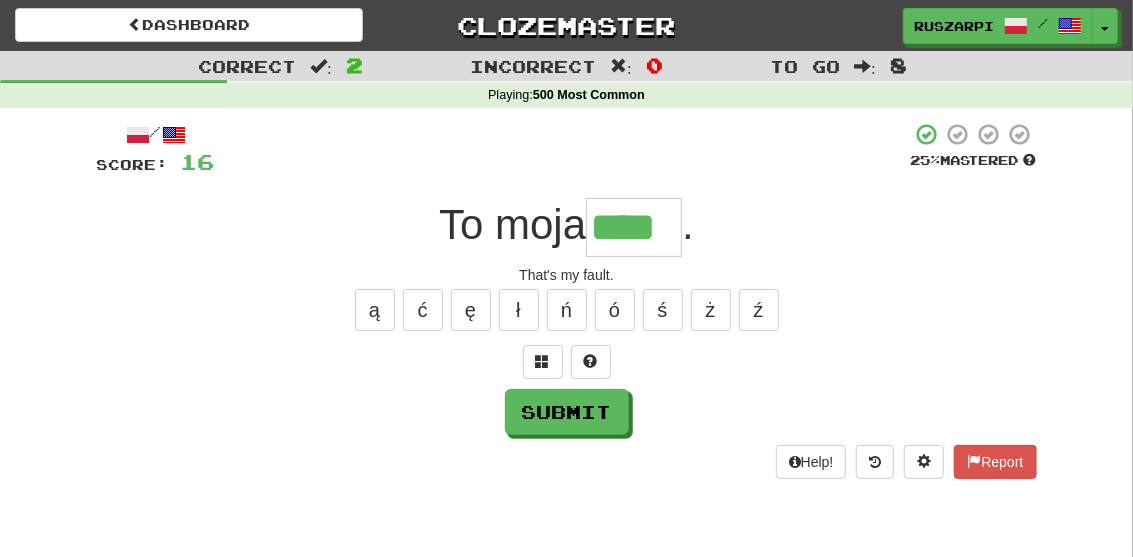 type on "****" 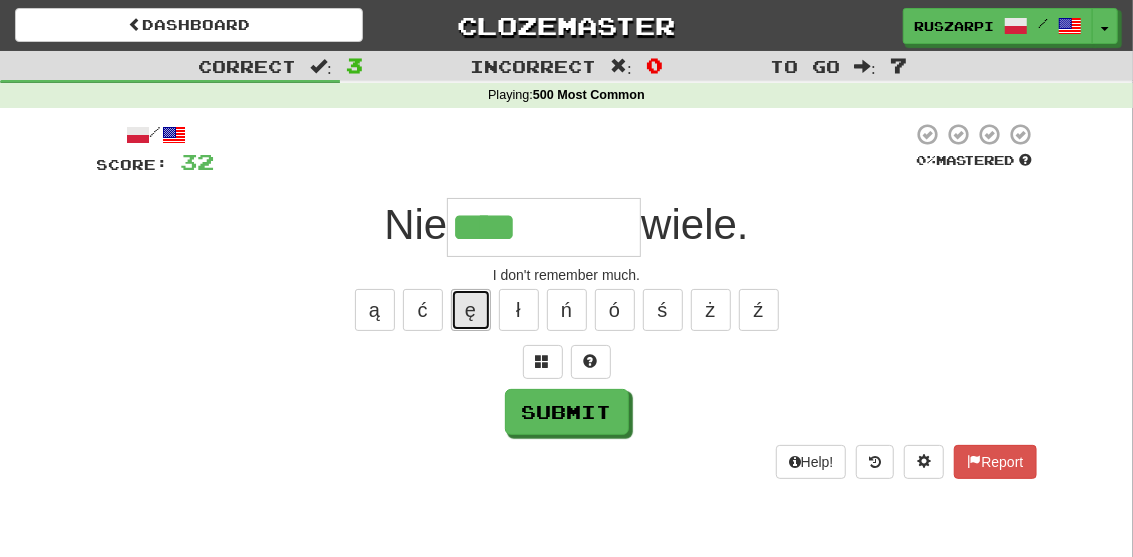 click on "ę" at bounding box center (471, 310) 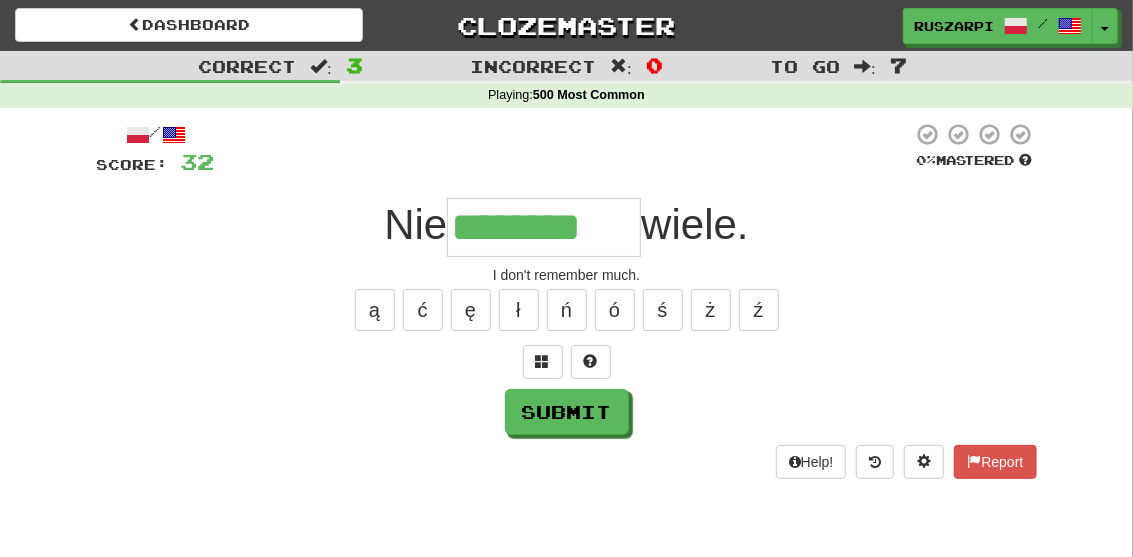 type on "********" 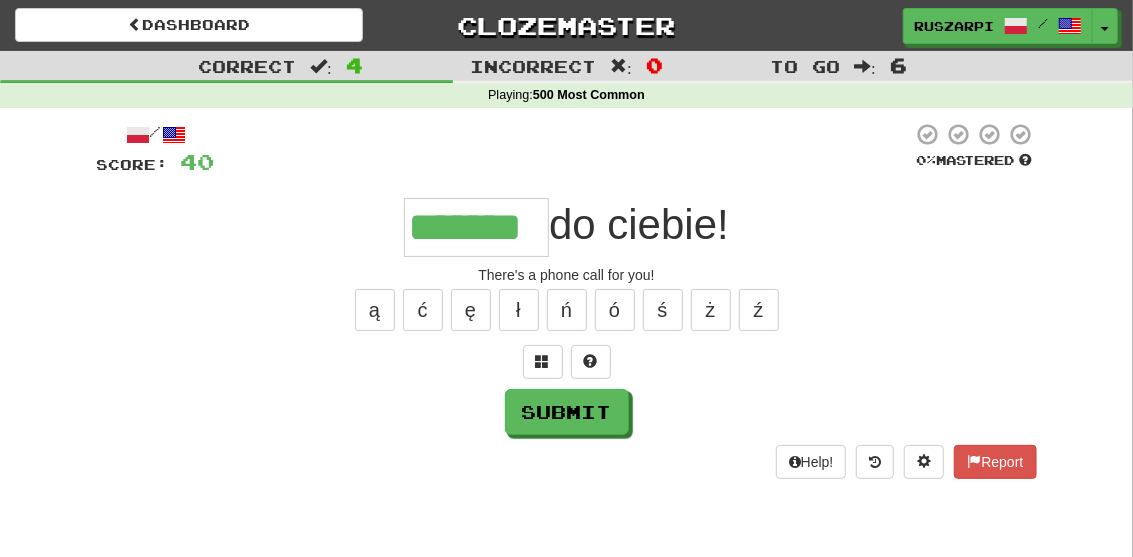 type on "*******" 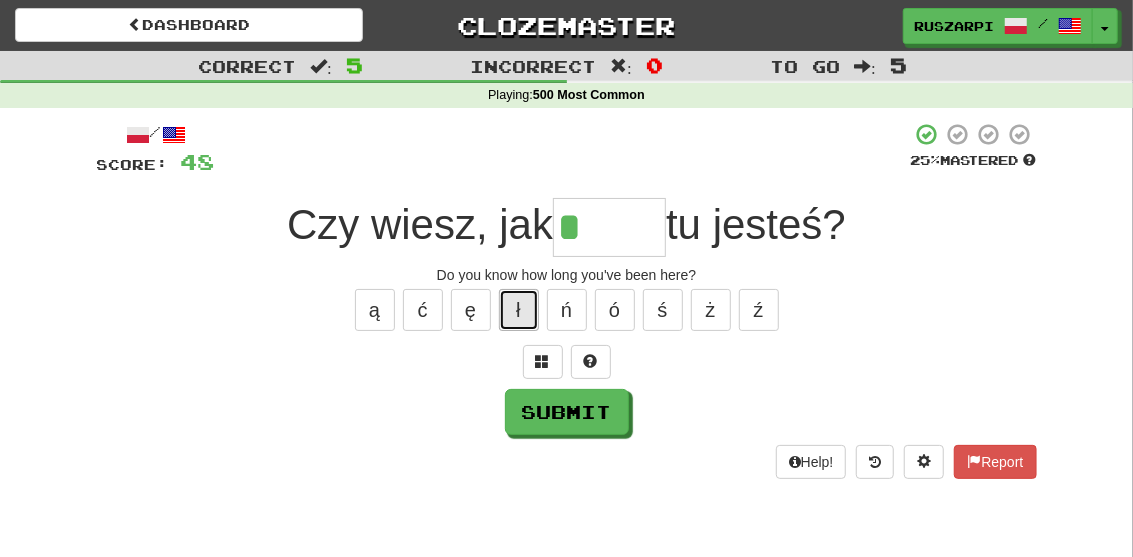 click on "ł" at bounding box center (519, 310) 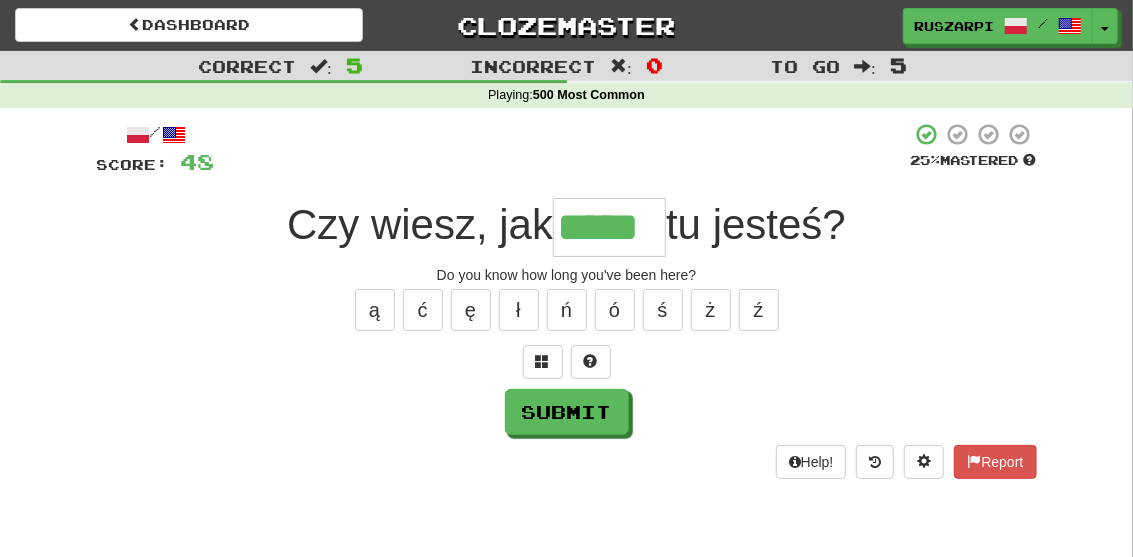 type on "*****" 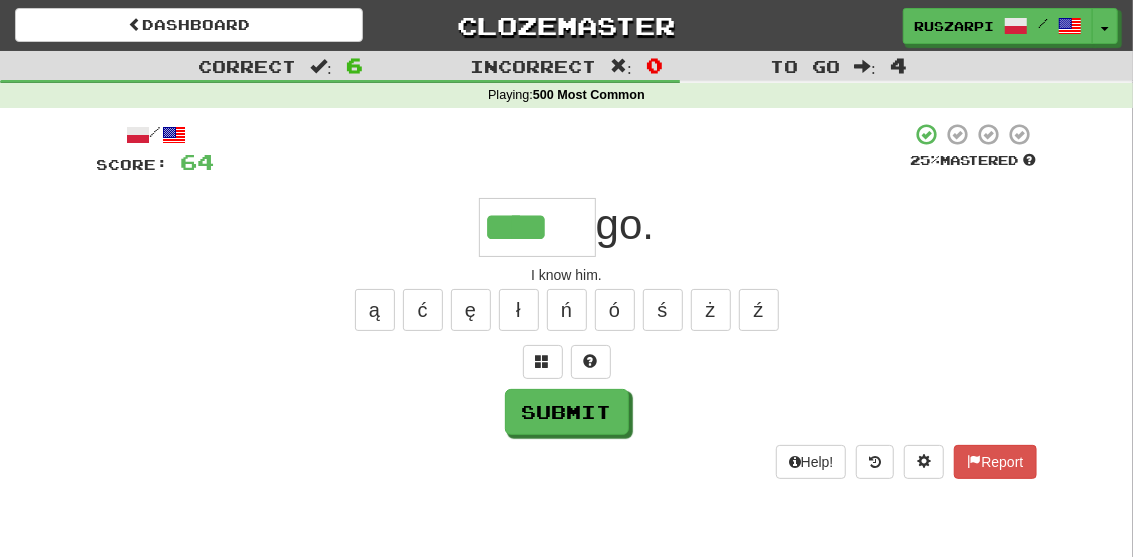 type on "****" 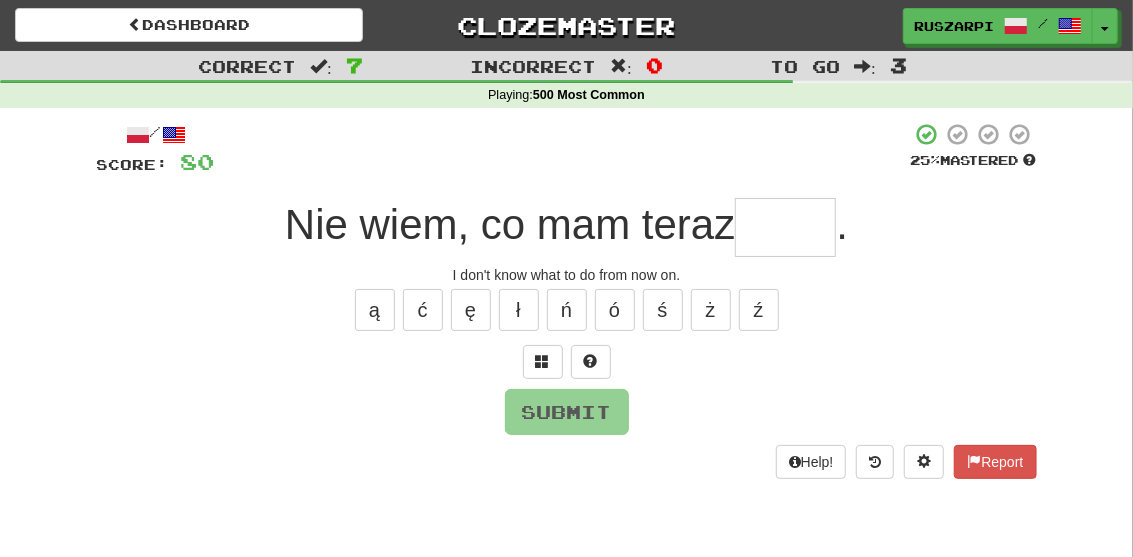 type on "*" 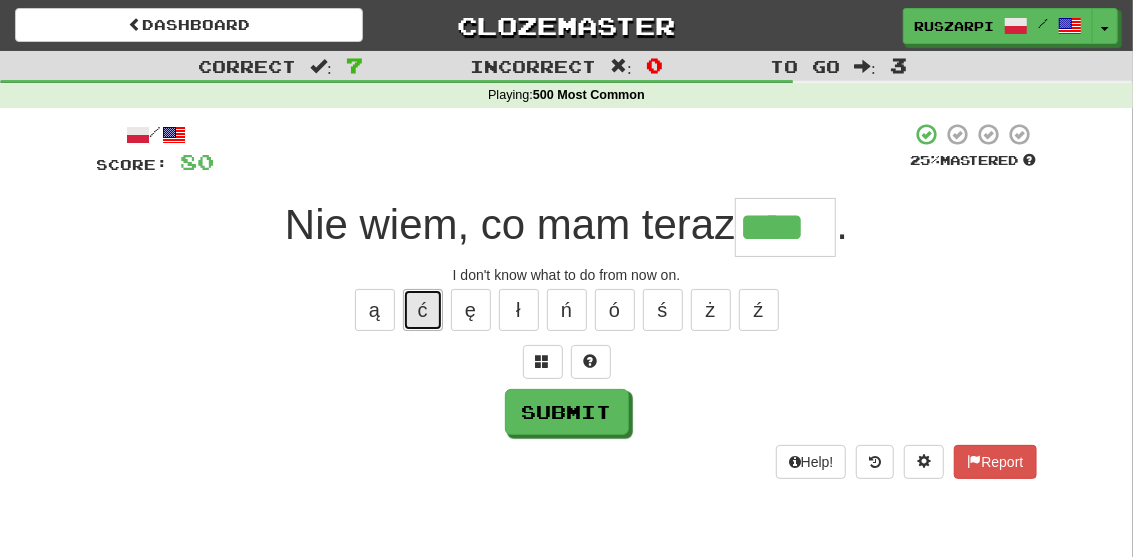click on "ć" at bounding box center [423, 310] 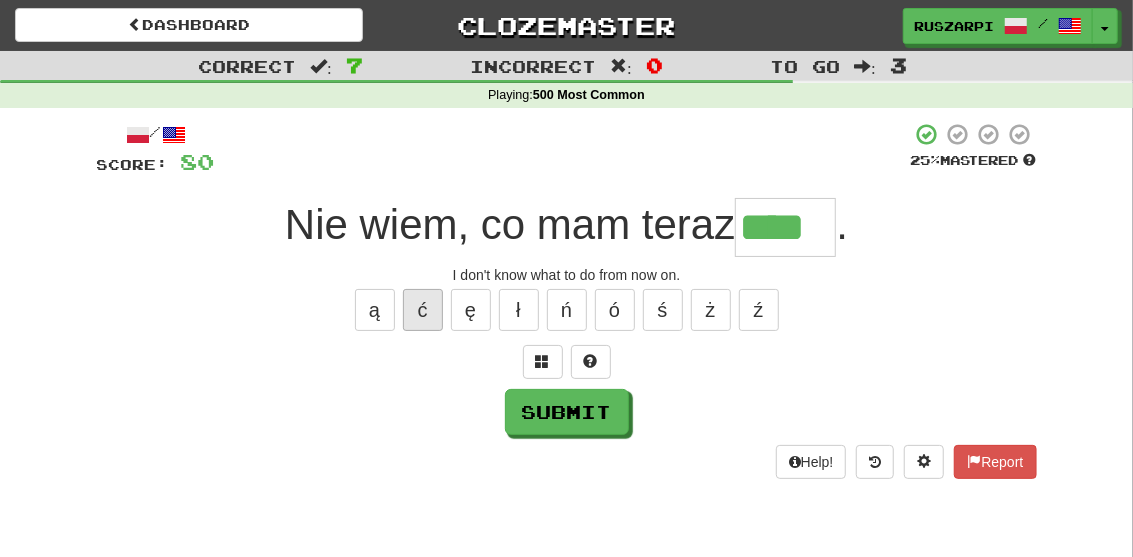 type on "*****" 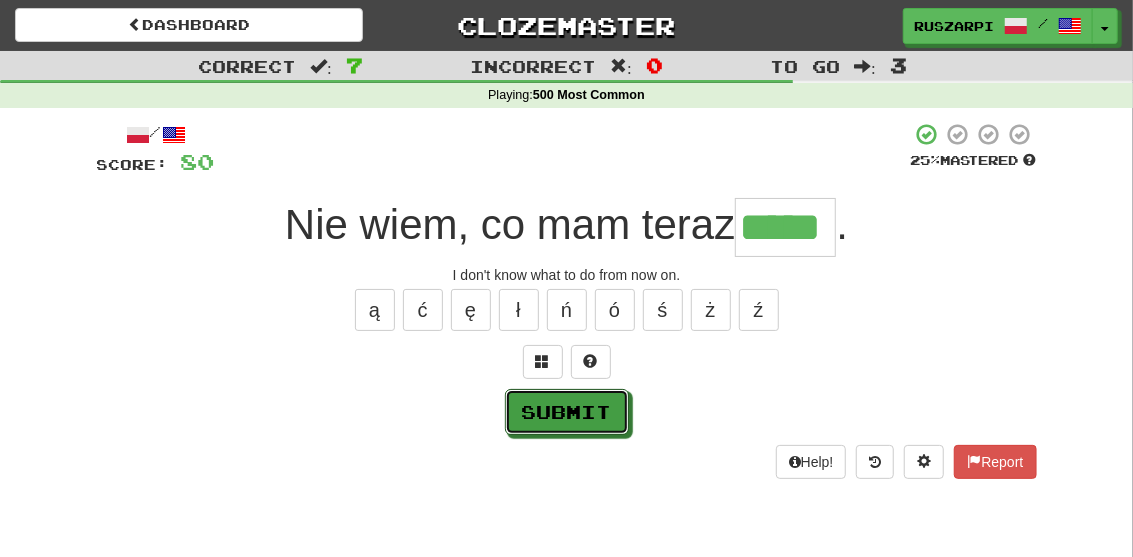 click on "Submit" at bounding box center [567, 412] 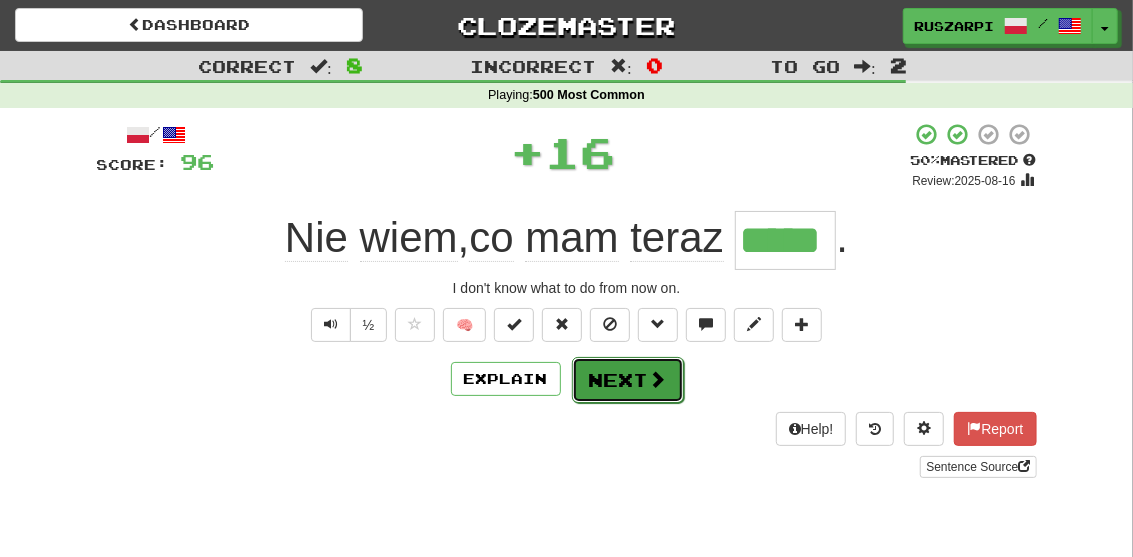 click on "Next" at bounding box center [628, 380] 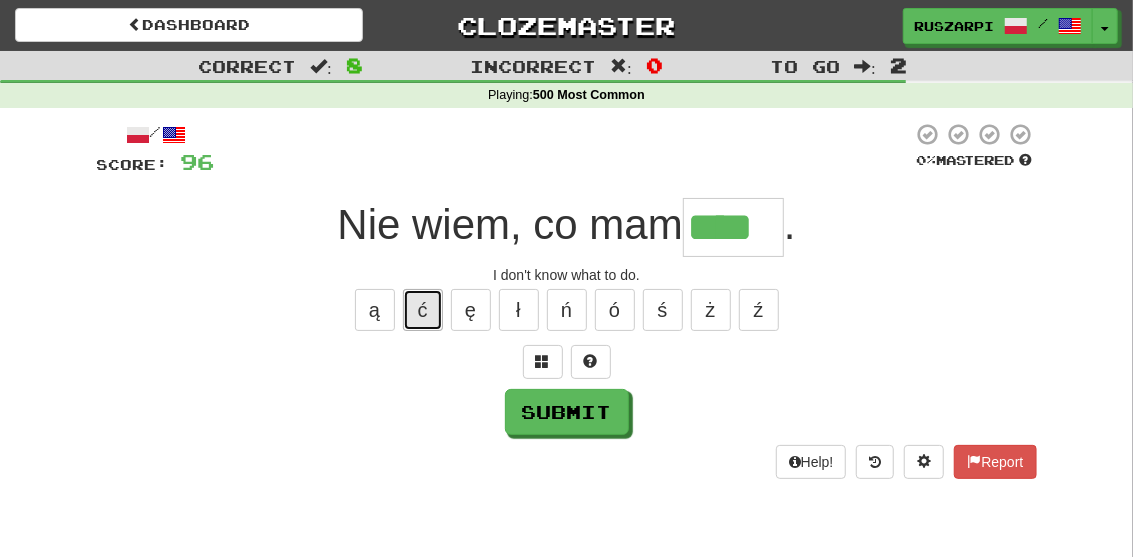 click on "ć" at bounding box center [423, 310] 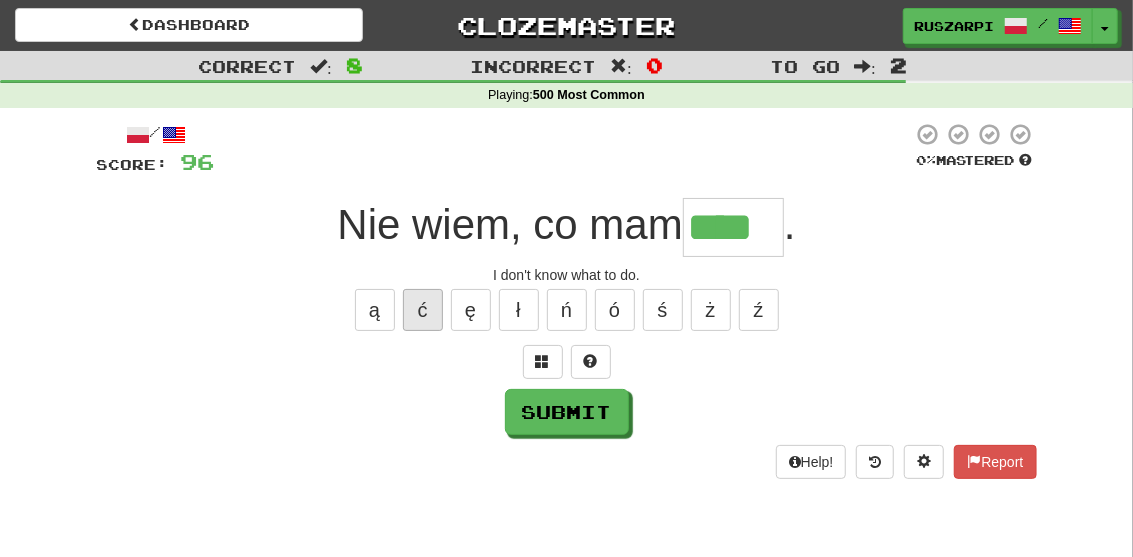 type on "*****" 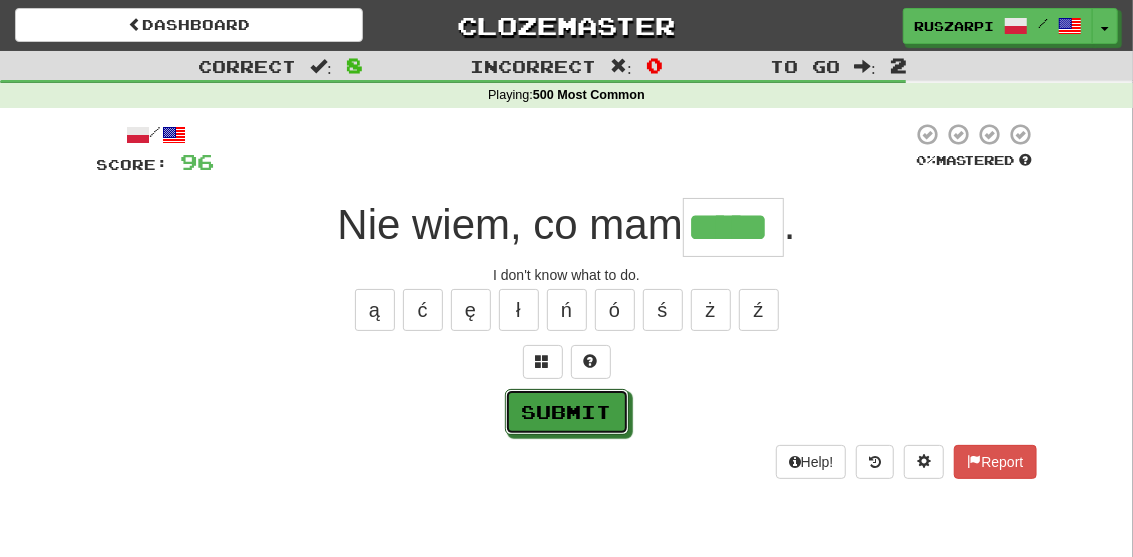 click on "Submit" at bounding box center [567, 412] 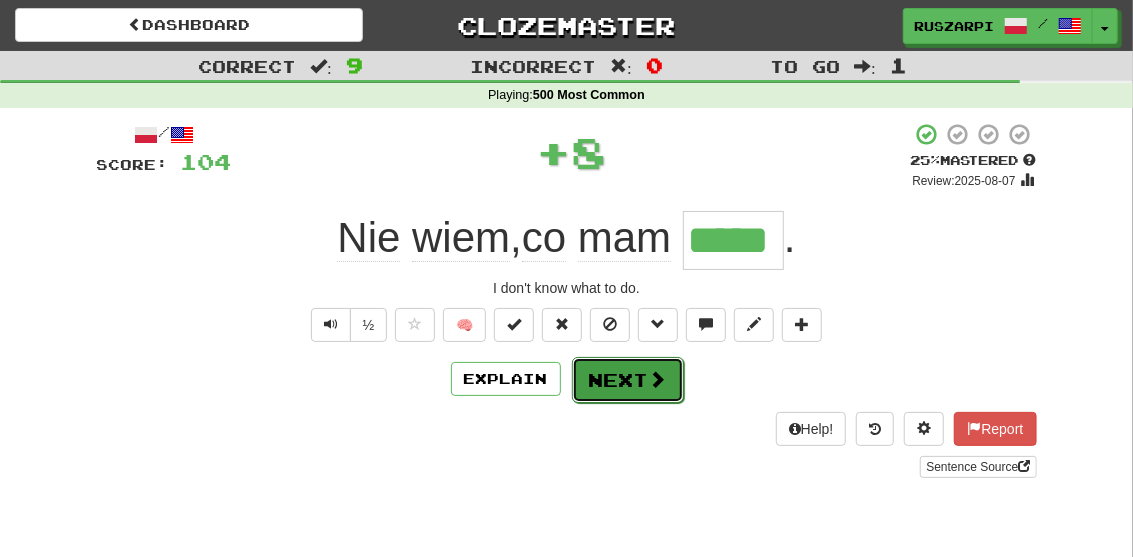 click on "Next" at bounding box center (628, 380) 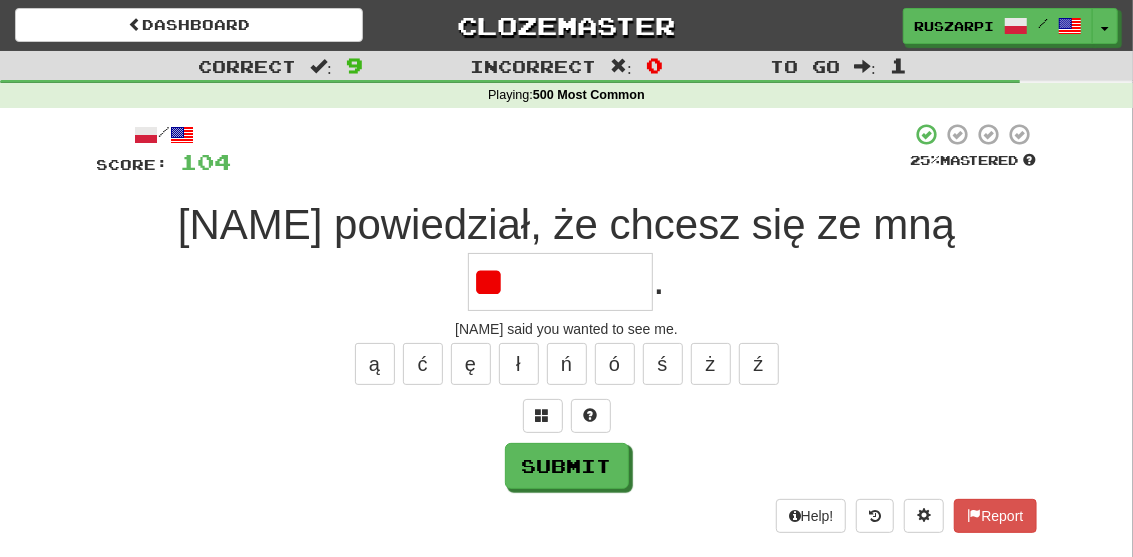 type on "*" 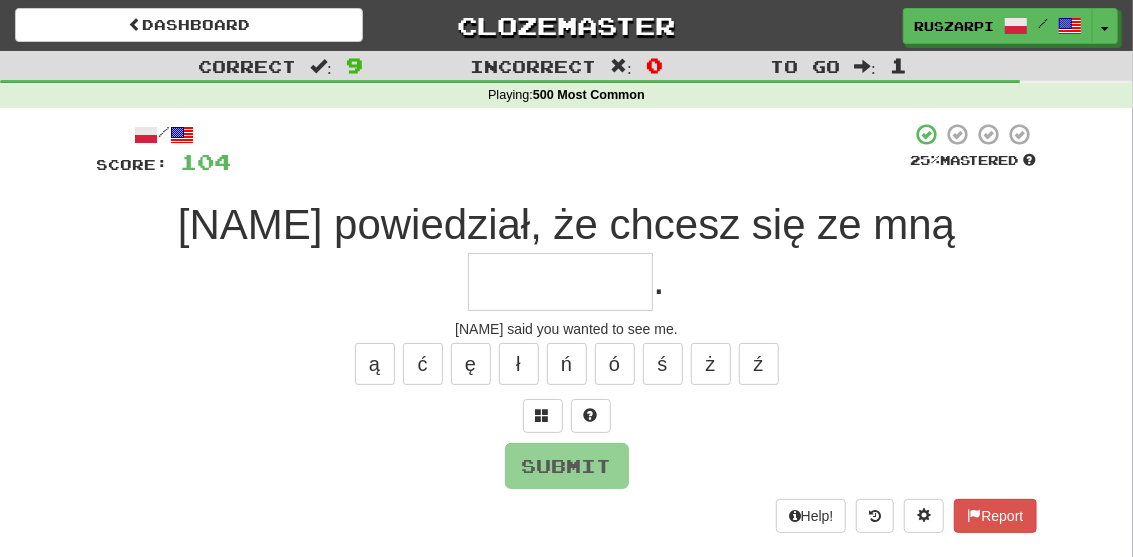 type on "*" 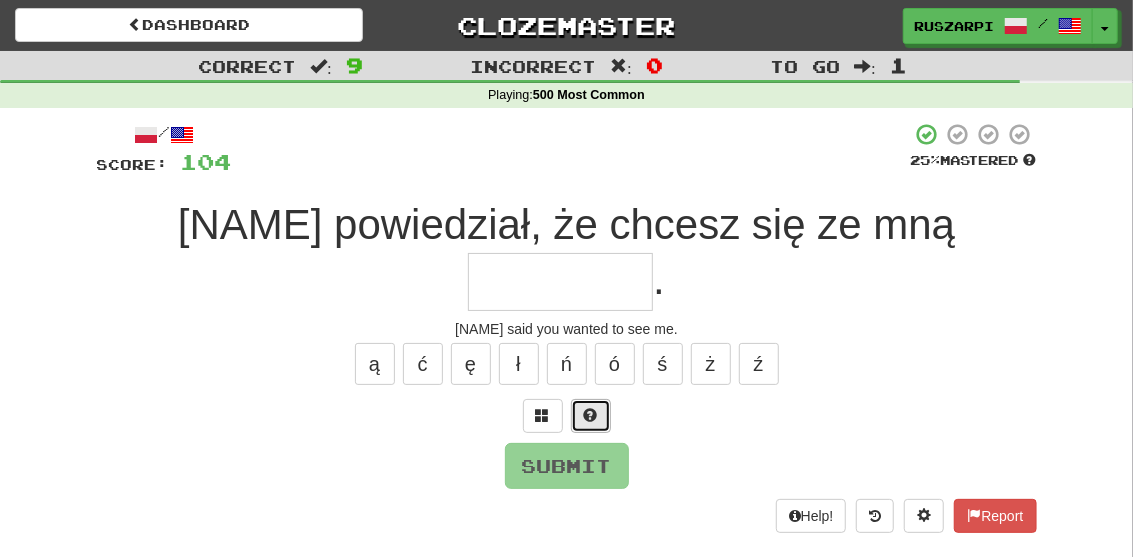 click at bounding box center [591, 415] 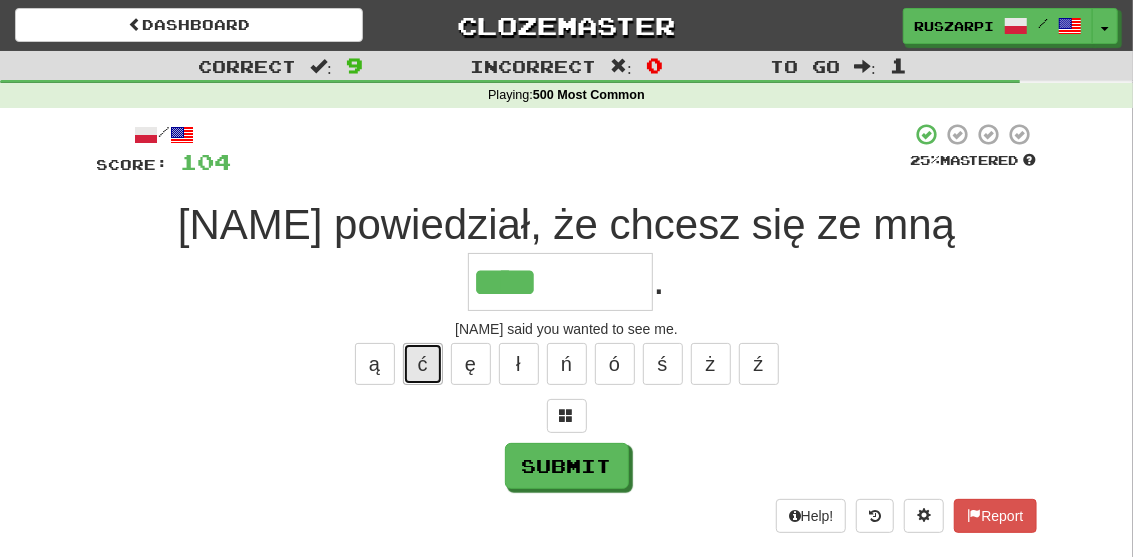 click on "ć" at bounding box center [423, 364] 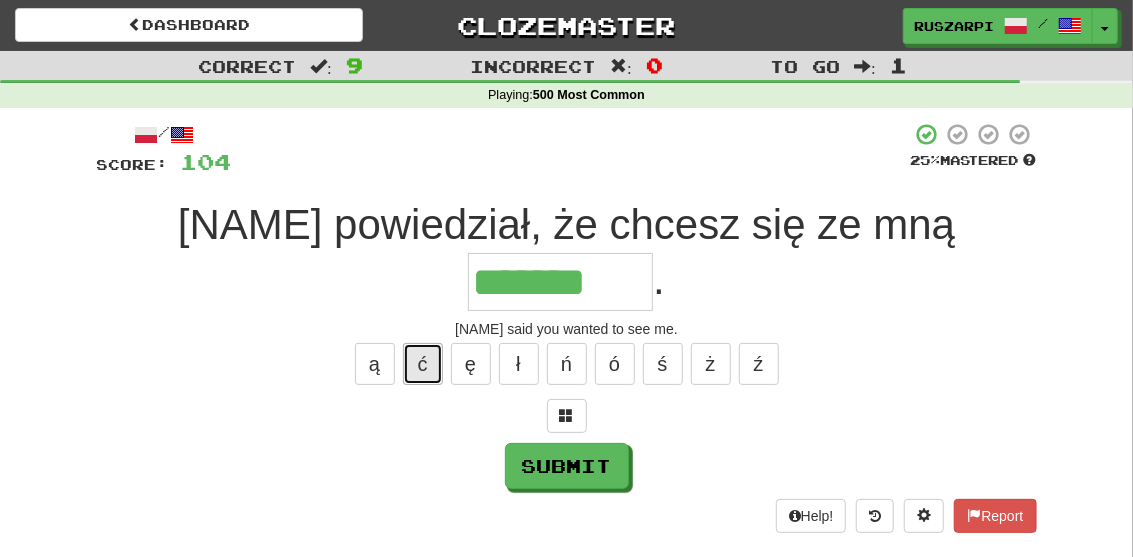 click on "ć" at bounding box center (423, 364) 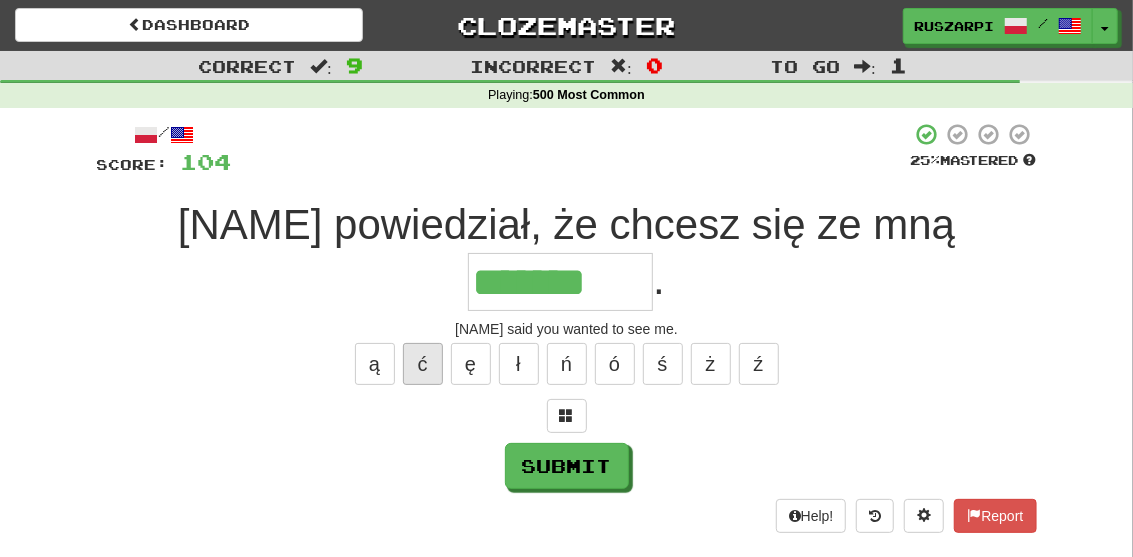 type on "********" 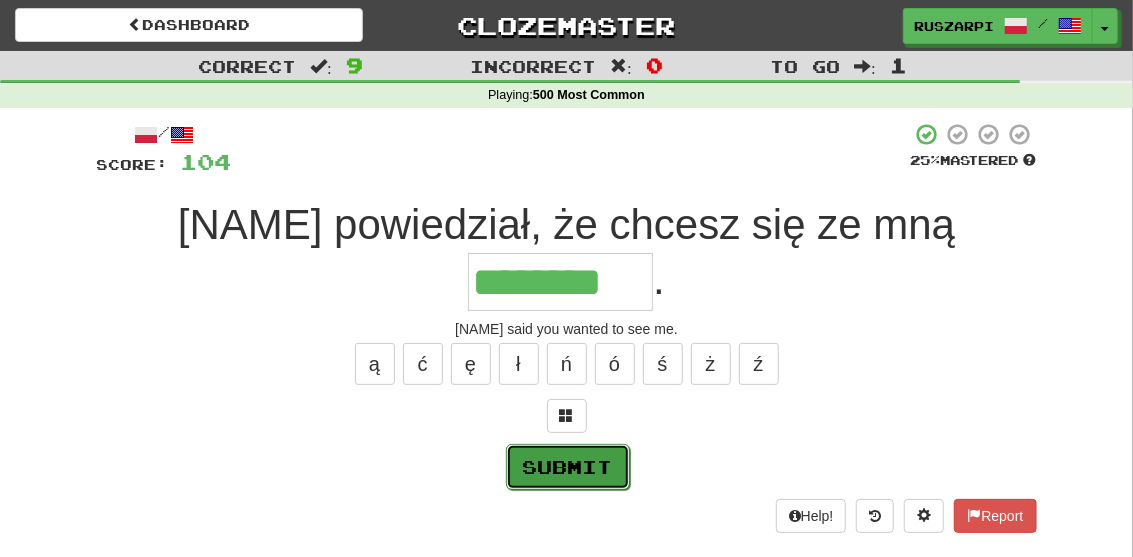click on "Submit" at bounding box center (568, 467) 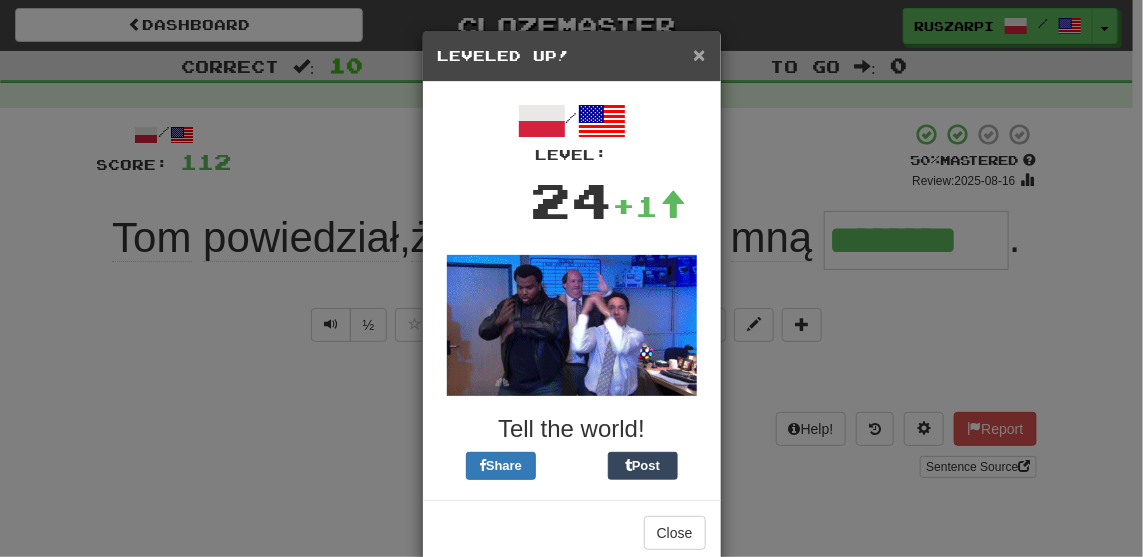 click on "×" at bounding box center [699, 54] 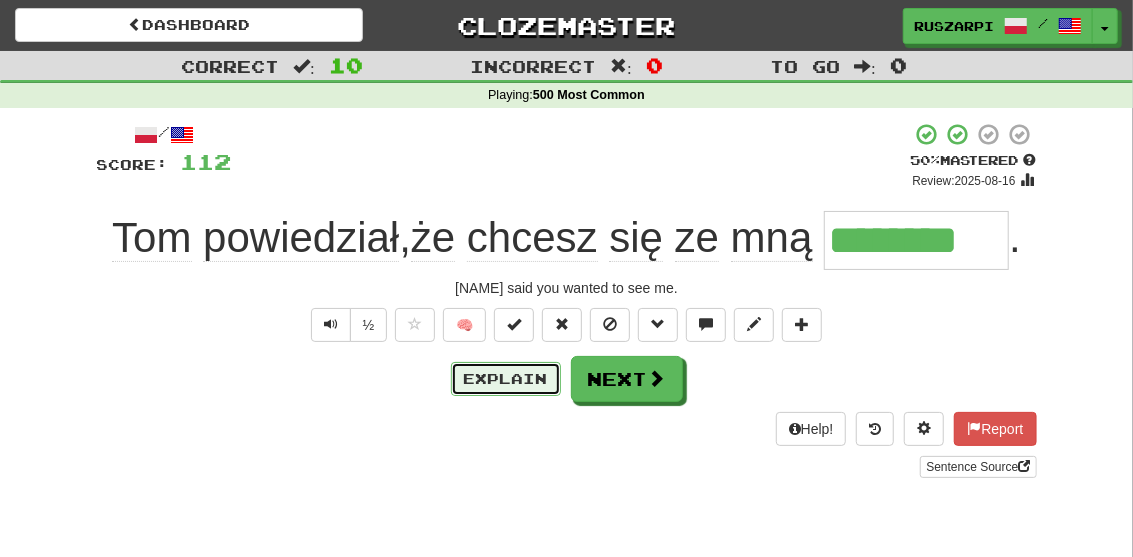 click on "Explain" at bounding box center (506, 379) 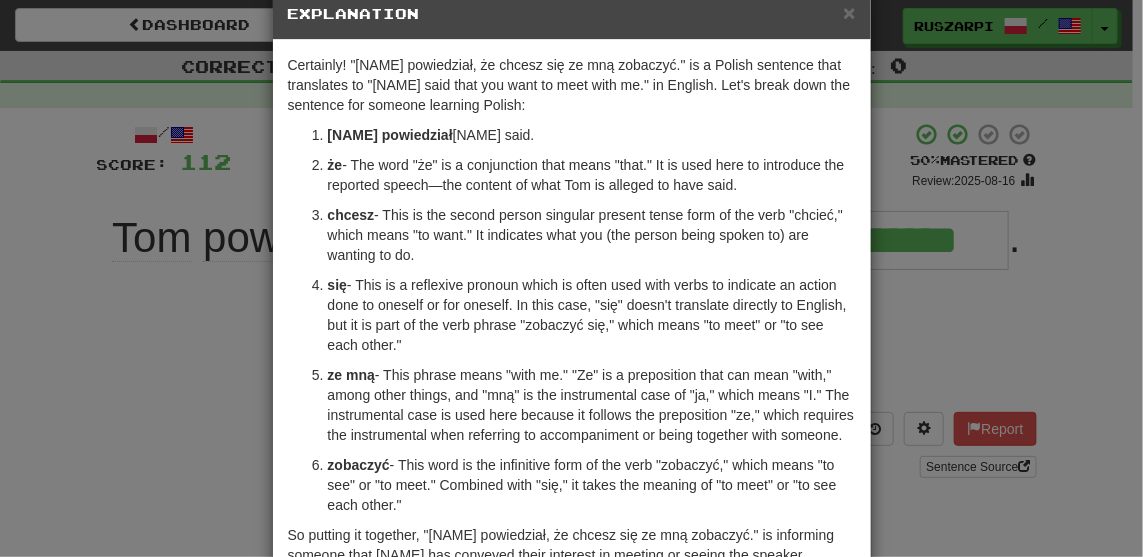 scroll, scrollTop: 66, scrollLeft: 0, axis: vertical 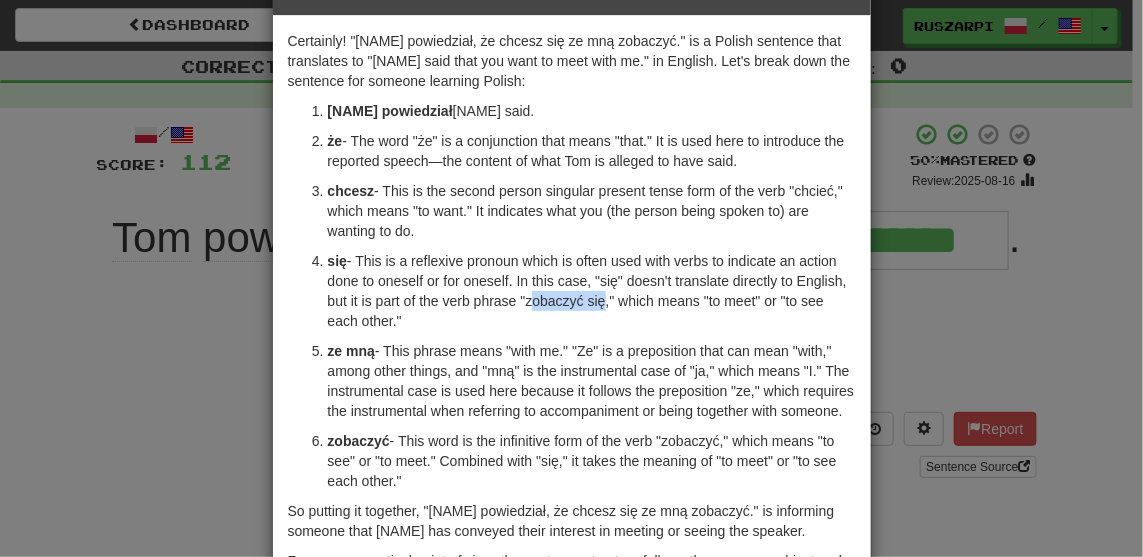 drag, startPoint x: 521, startPoint y: 336, endPoint x: 593, endPoint y: 336, distance: 72 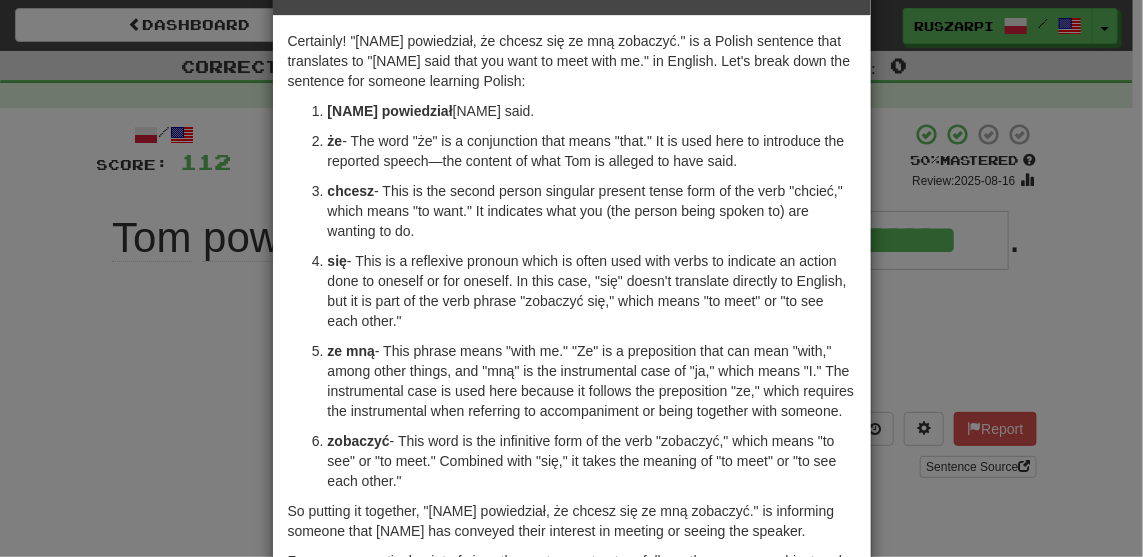 click on "× Explanation Certainly! "Tom powiedział, że chcesz się ze mną zobaczyć." is a Polish sentence that translates to "Tom said that you want to meet with me." in English. Let's break down the sentence for someone learning Polish:
Tom powiedział  - This phrase means "Tom said." The subject is "Tom" (a proper name, so it doesn't change with cases), and "powiedział" is the past tense, masculine form of the verb "powiedzieć," which means "to say" or "to tell."
że  - The word "że" is a conjunction that means "that." It is used here to introduce the reported speech—the content of what Tom is alleged to have said.
chcesz  - This is the second person singular present tense form of the verb "chcieć," which means "to want." It indicates what you (the person being spoken to) are wanting to do.
się
ze mną
zobaczyć
In beta. Generated by ChatGPT. Like it? Hate it?  Let us know ! Close" at bounding box center (571, 278) 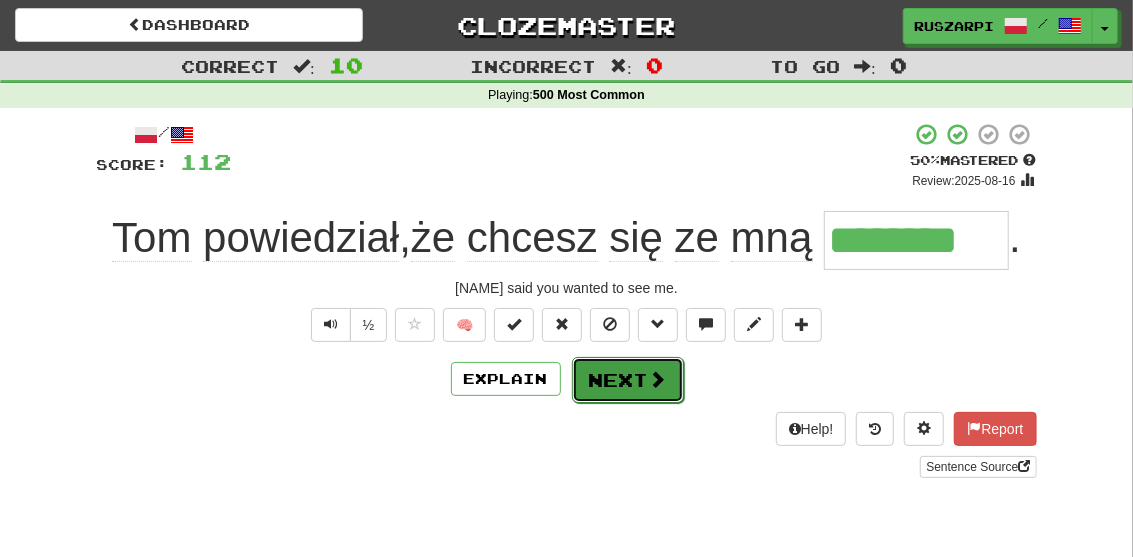 click at bounding box center [658, 379] 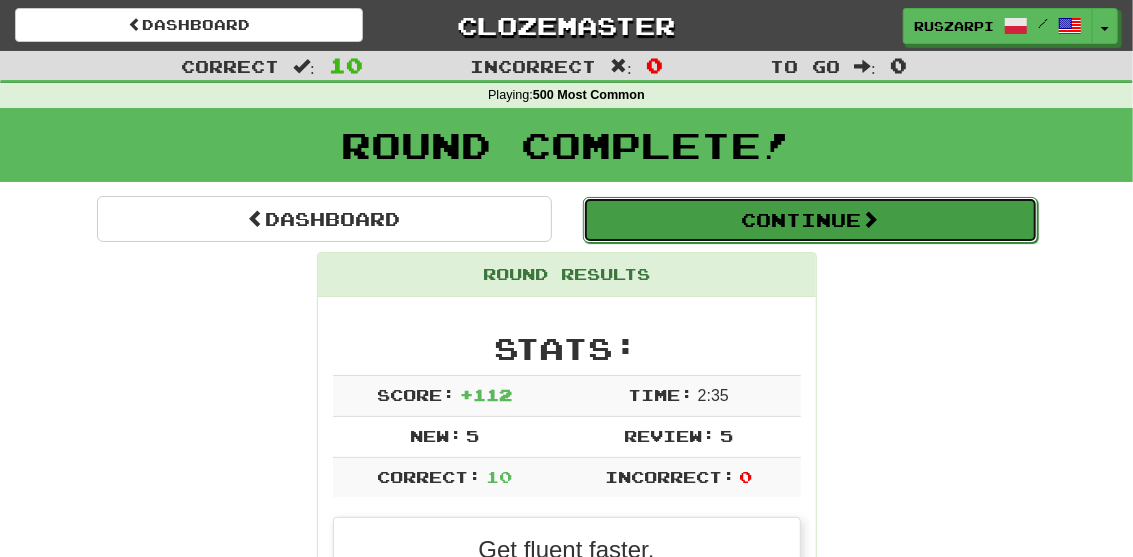 click on "Continue" at bounding box center (810, 220) 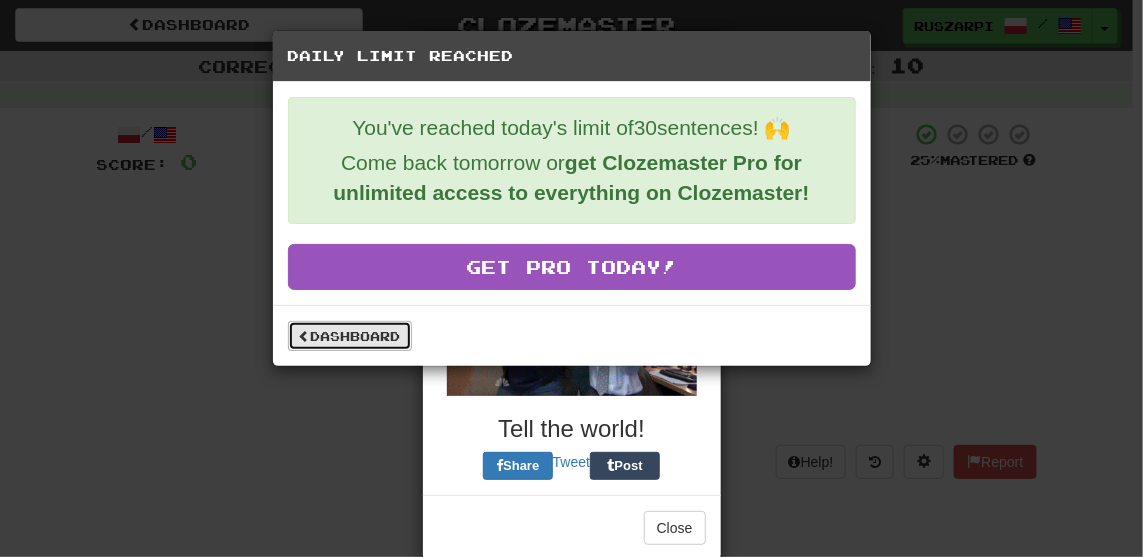 click on "Dashboard" at bounding box center (350, 336) 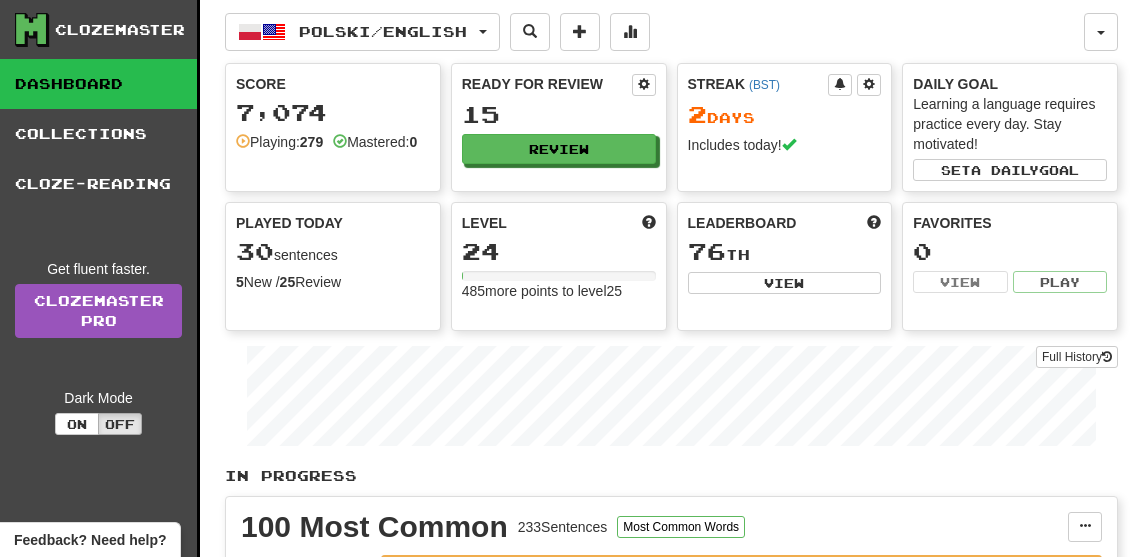 scroll, scrollTop: 0, scrollLeft: 0, axis: both 